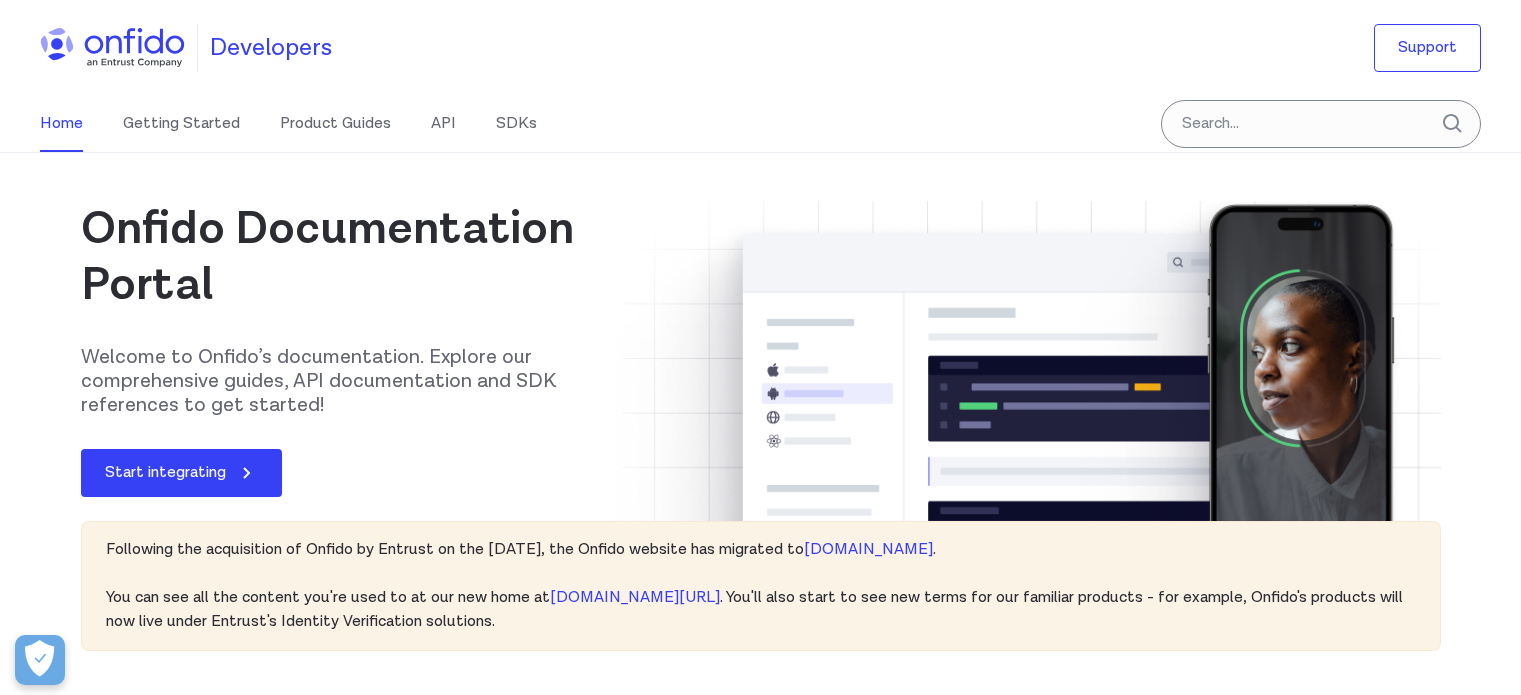 scroll, scrollTop: 0, scrollLeft: 0, axis: both 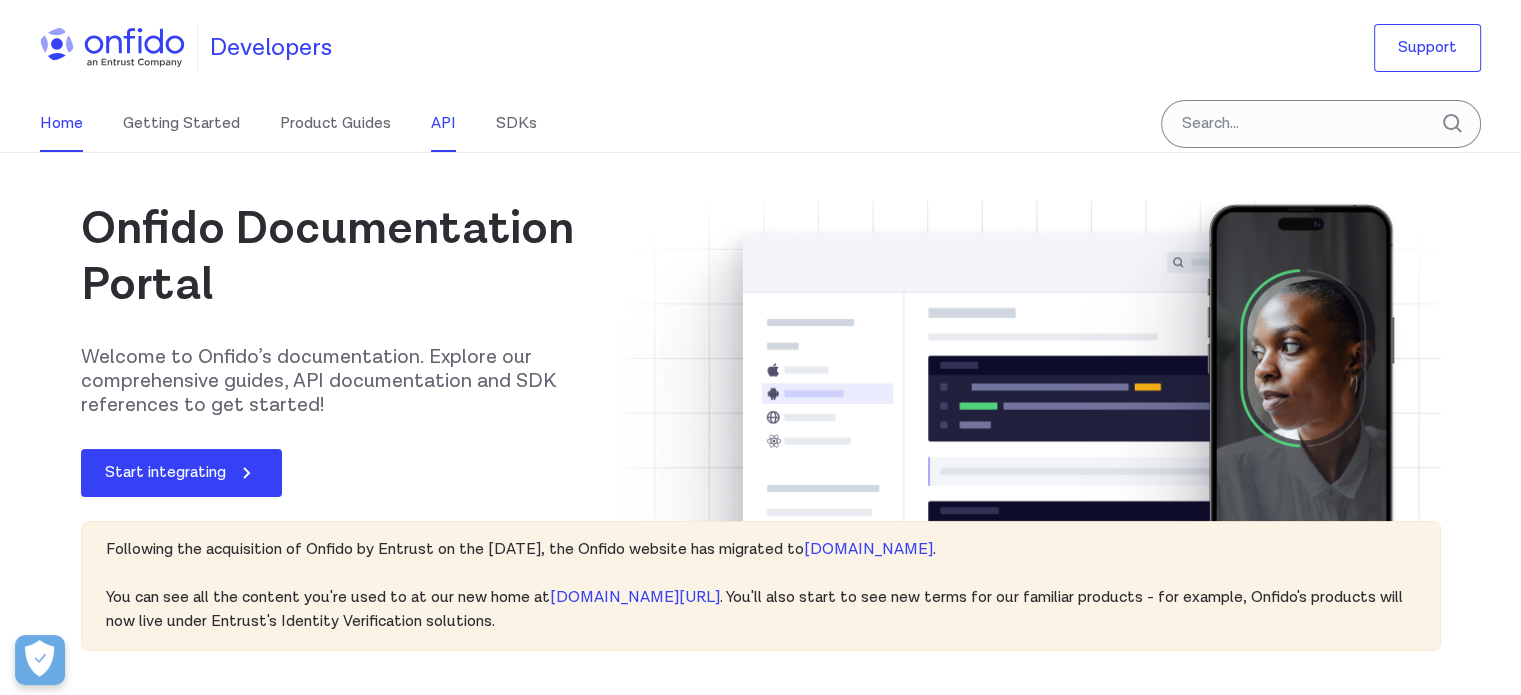 click on "API" at bounding box center [443, 124] 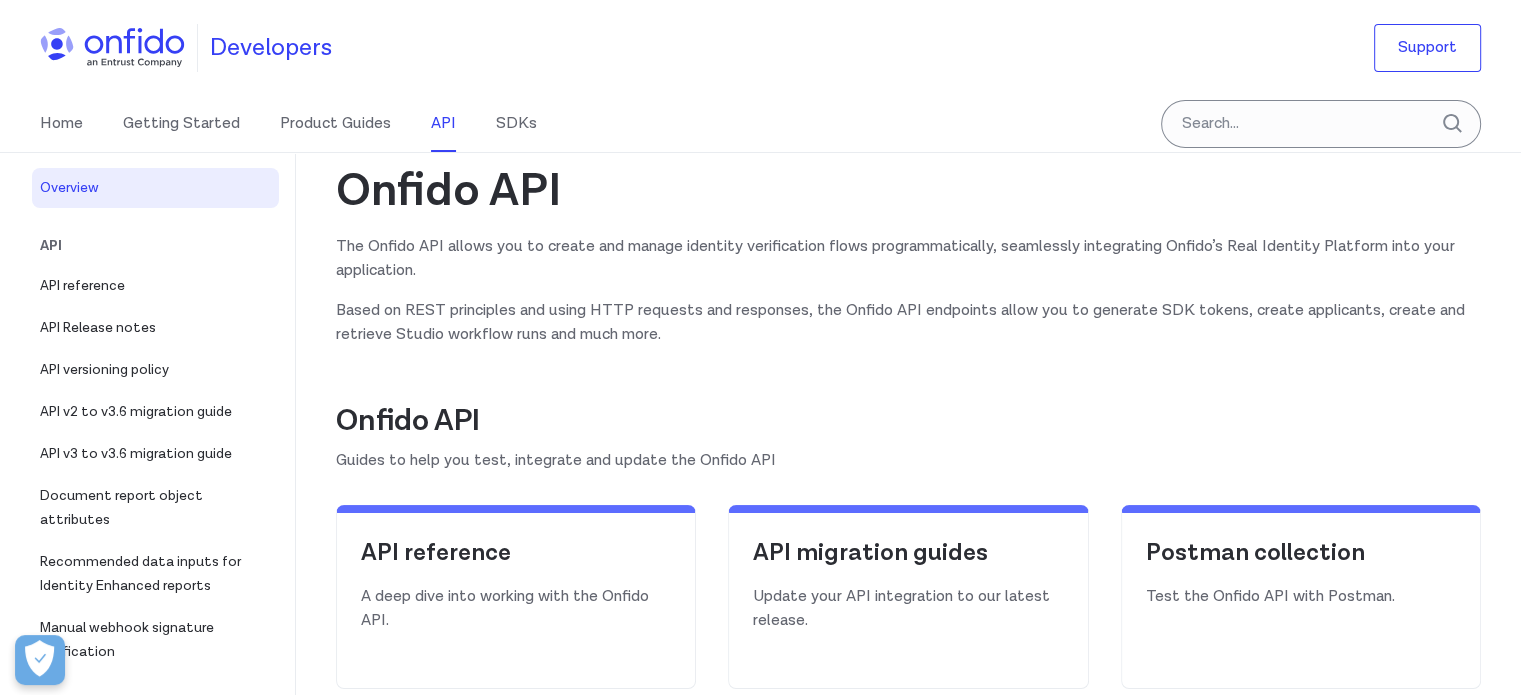 scroll, scrollTop: 300, scrollLeft: 0, axis: vertical 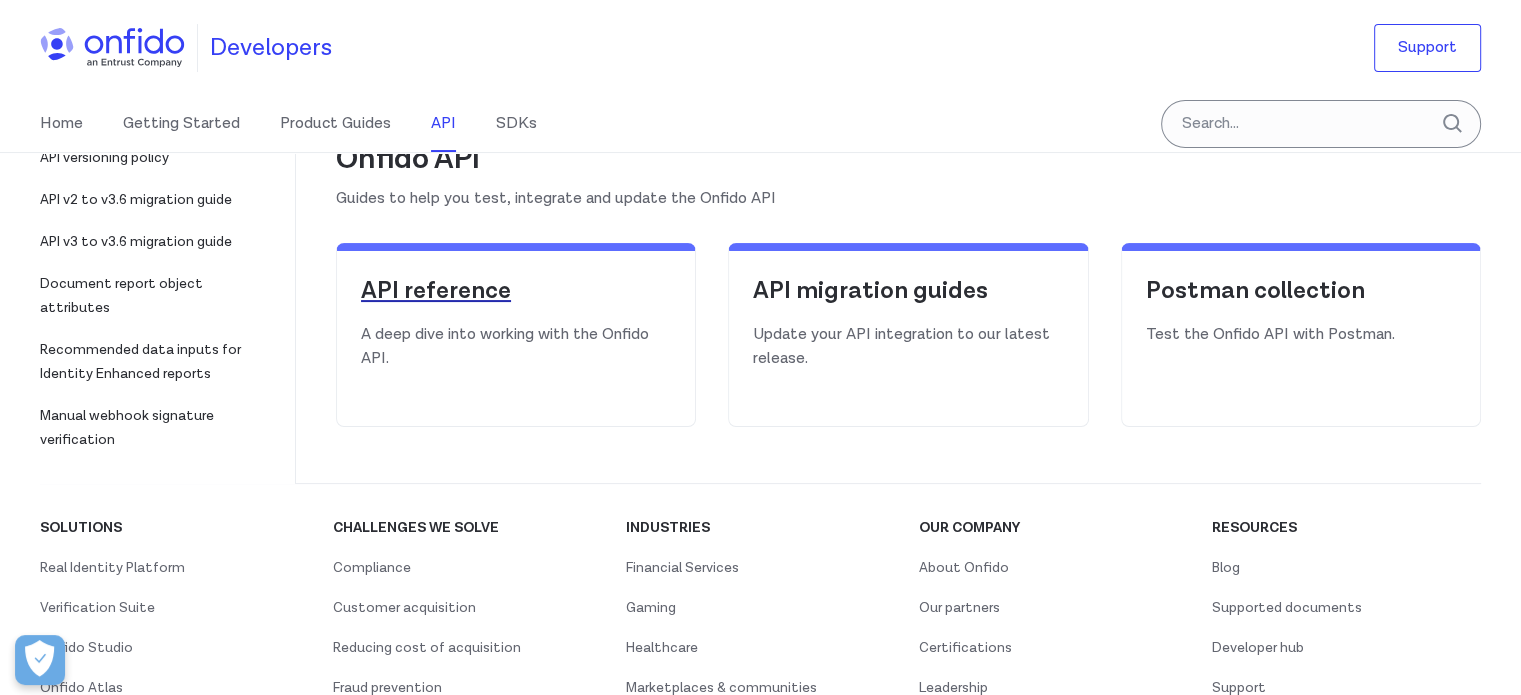 click on "API reference" at bounding box center (516, 291) 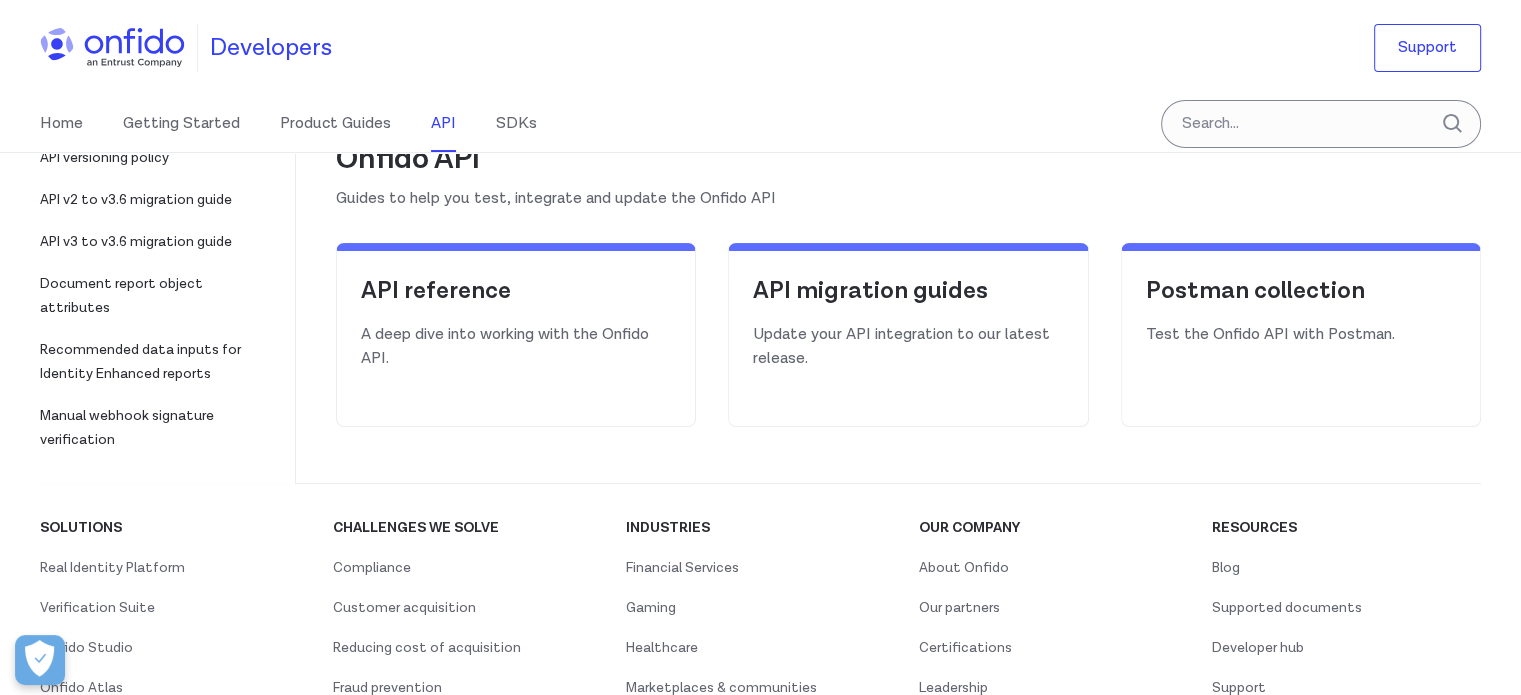 select on "http" 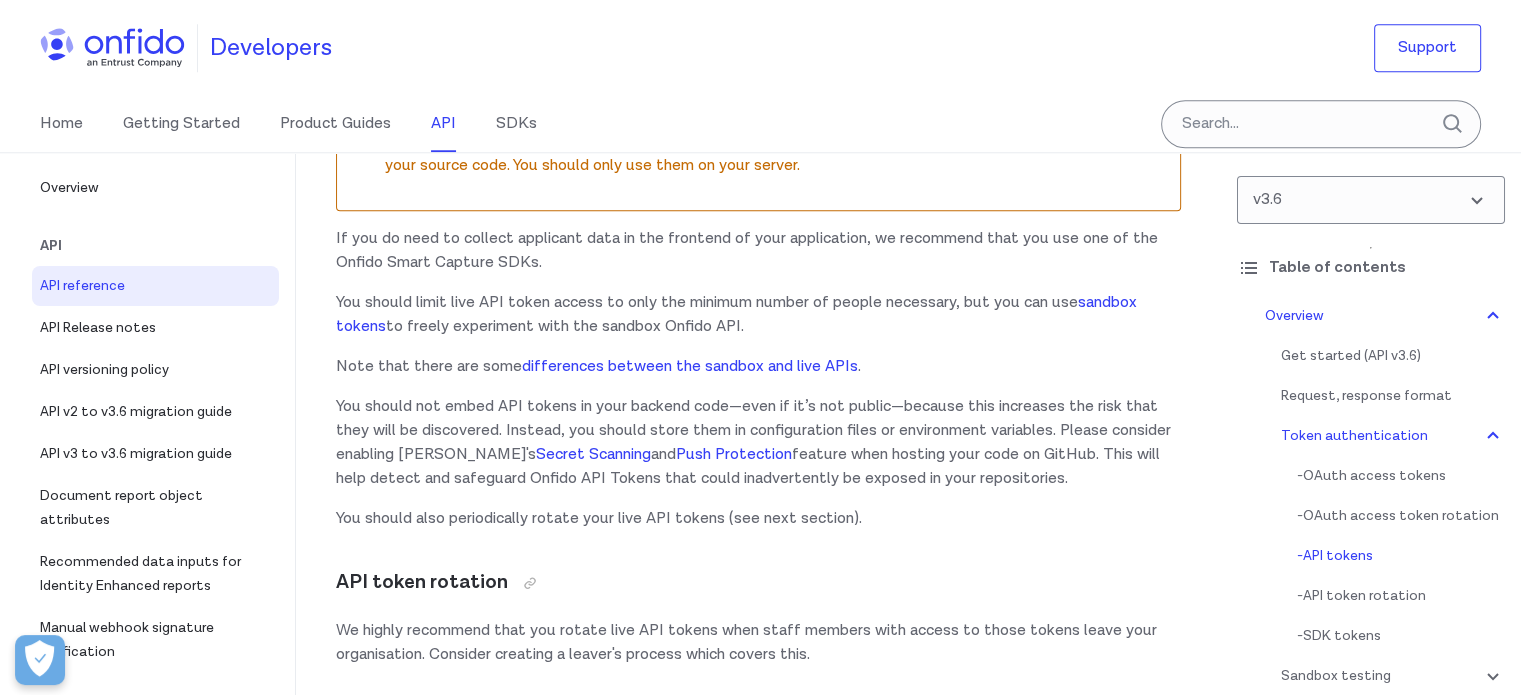 scroll, scrollTop: 2200, scrollLeft: 0, axis: vertical 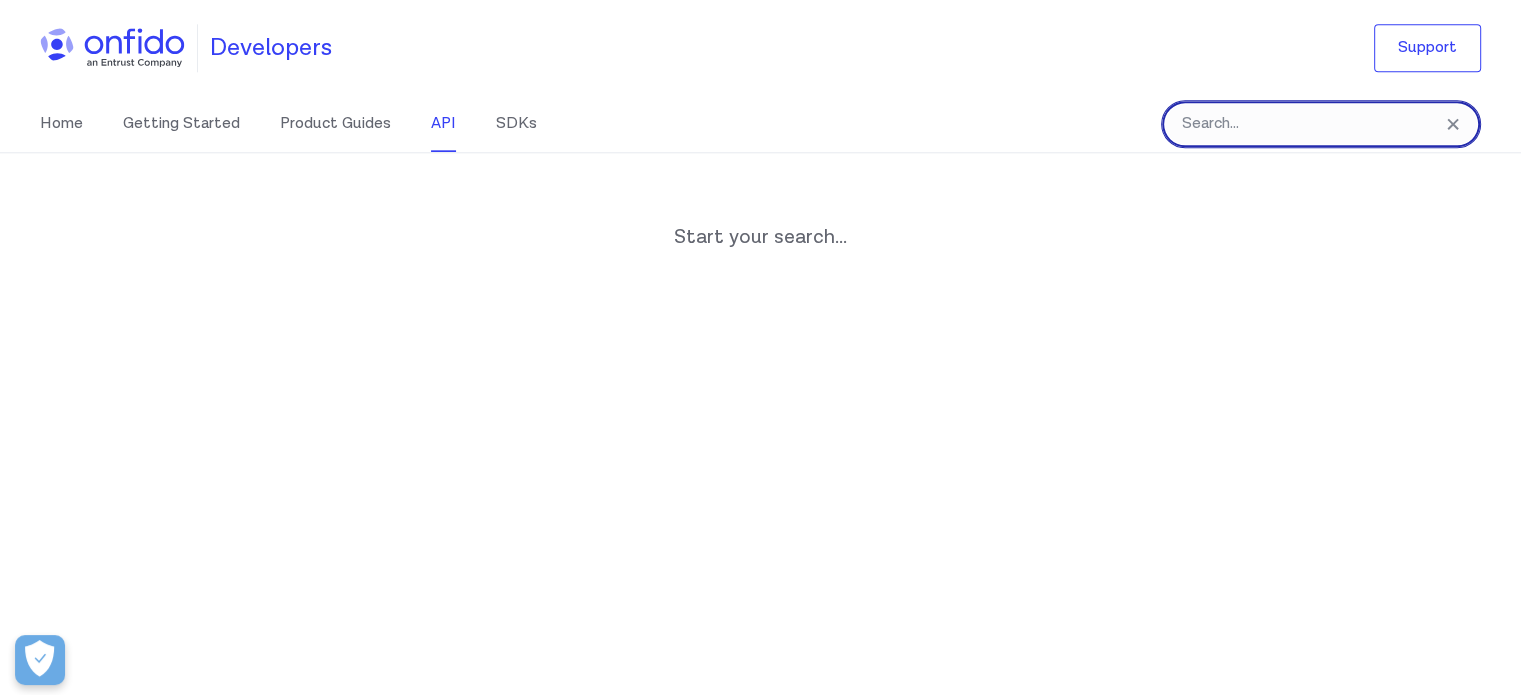 click at bounding box center [1321, 124] 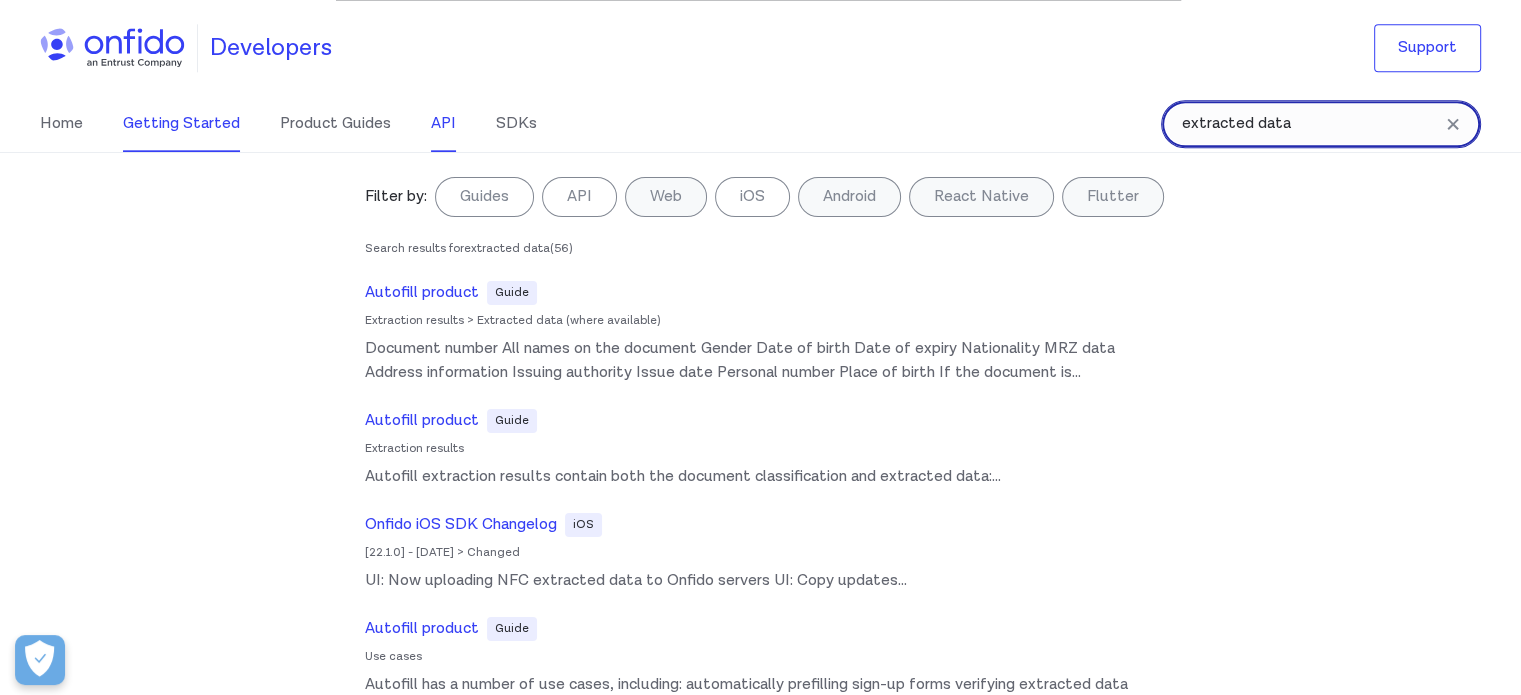 type on "extracted data" 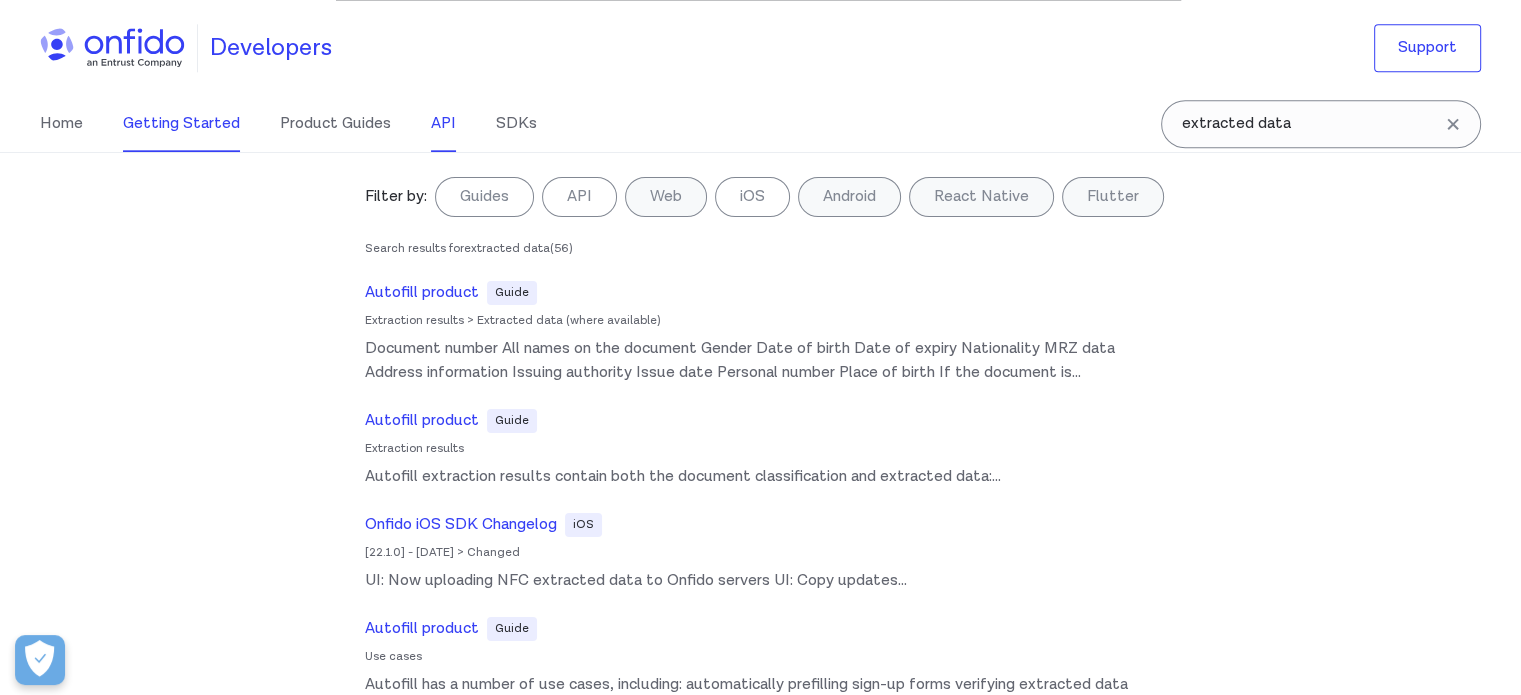 click on "Getting Started" at bounding box center [181, 124] 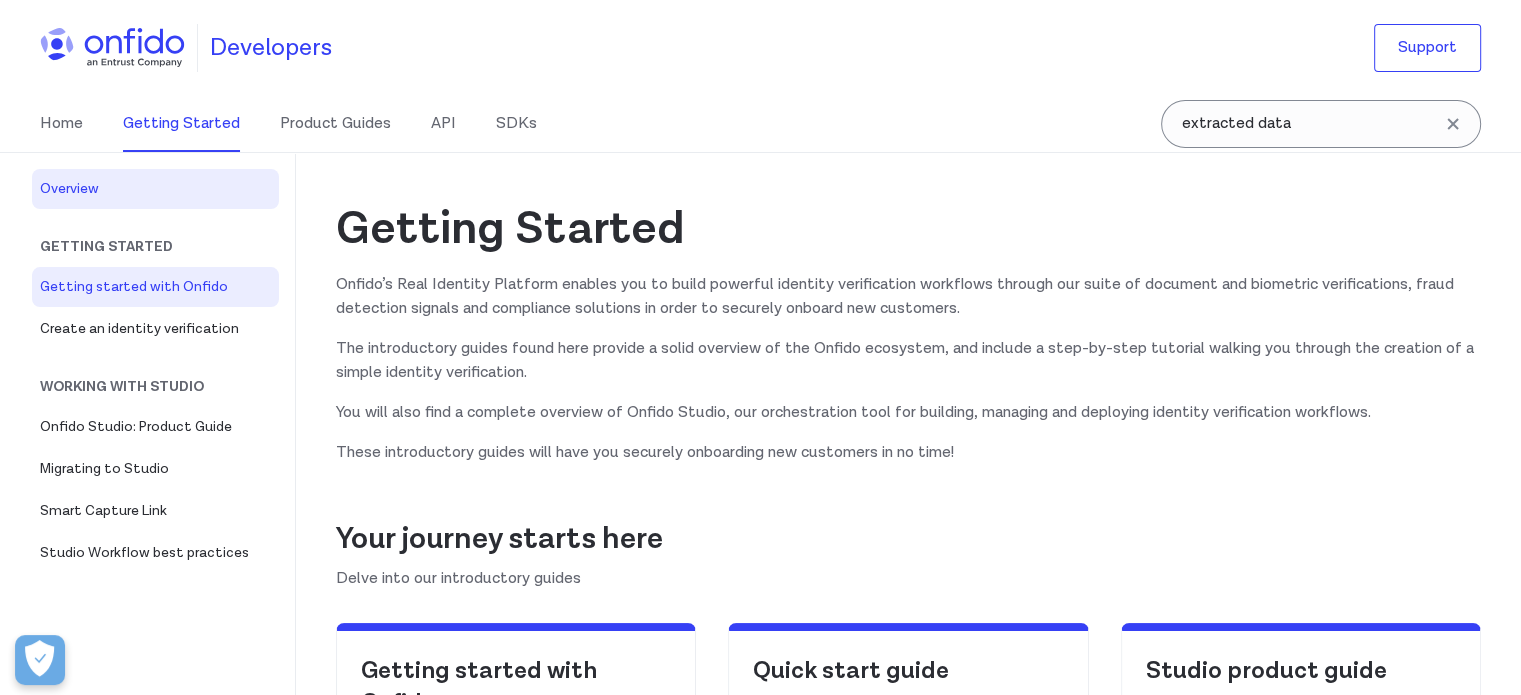 click on "Getting started with Onfido" at bounding box center (155, 287) 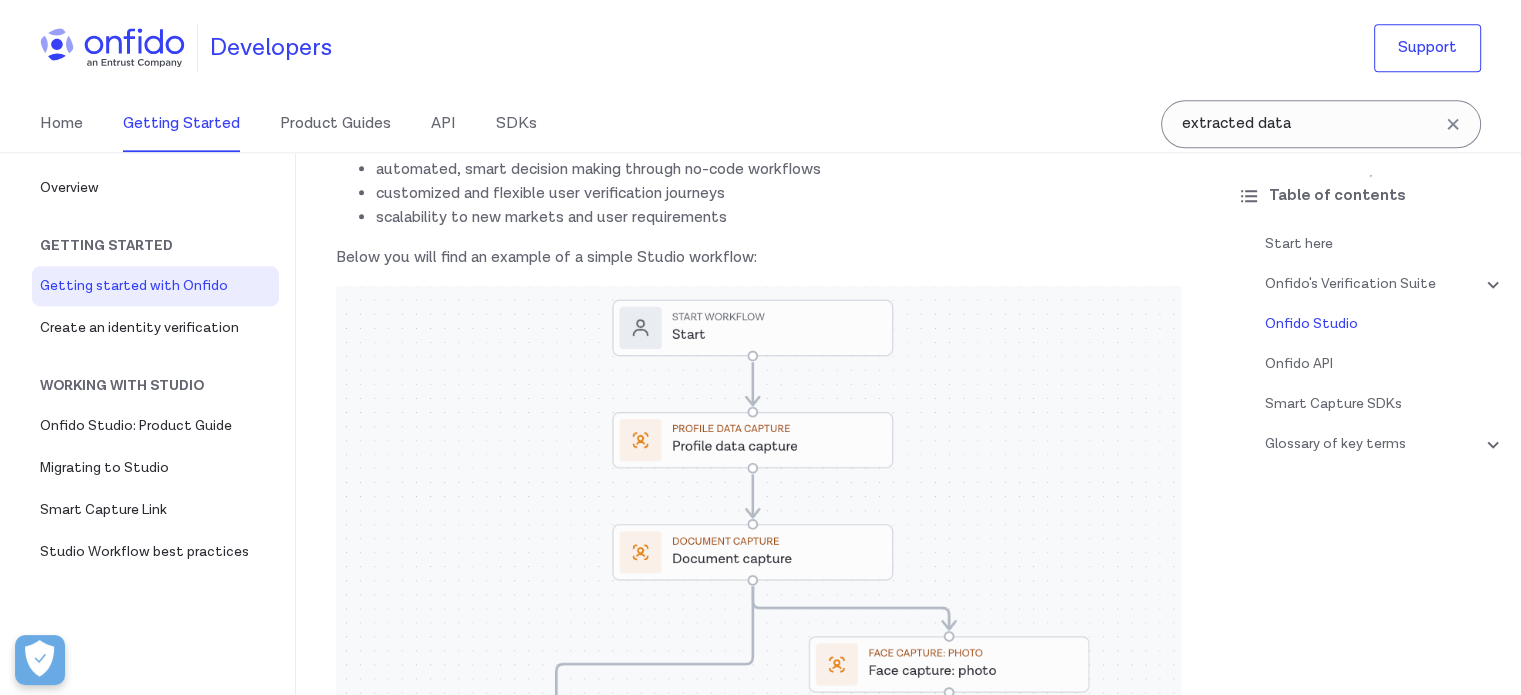 scroll, scrollTop: 2700, scrollLeft: 0, axis: vertical 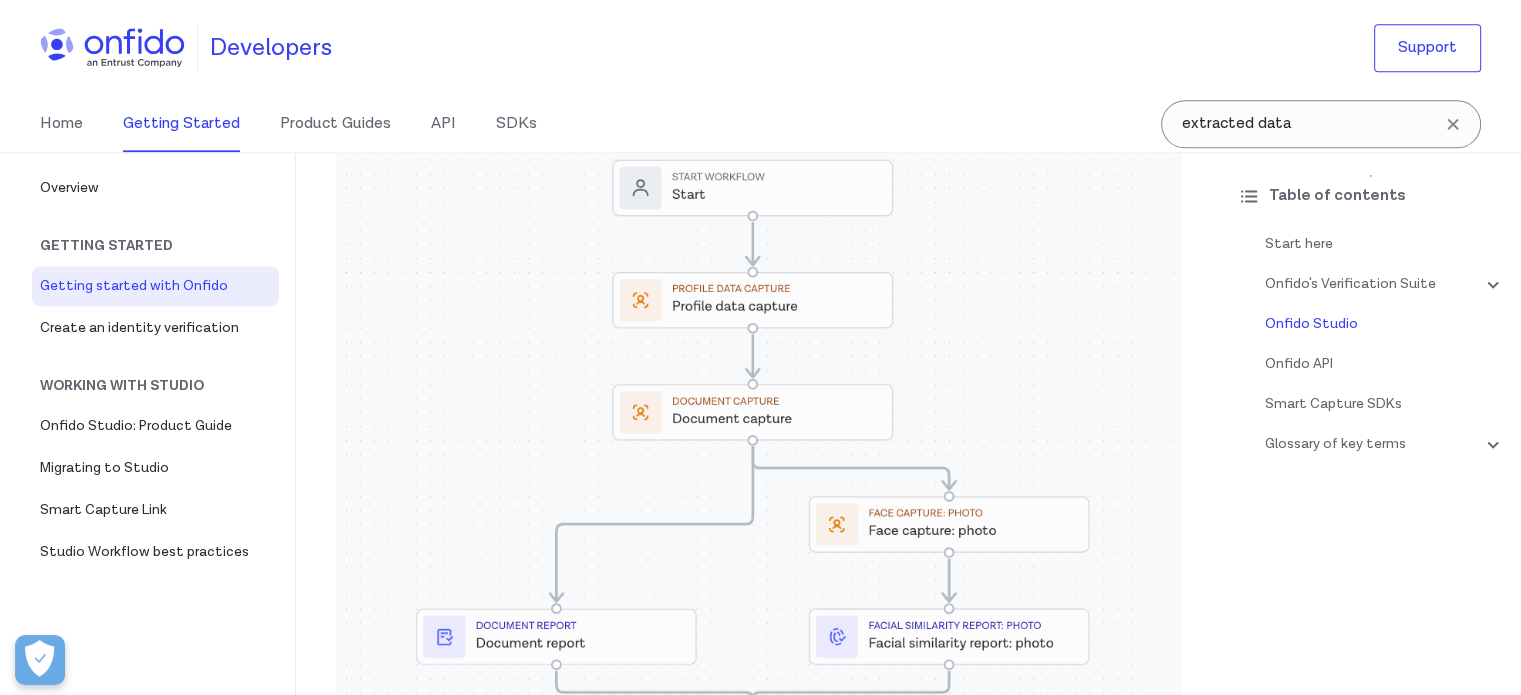 click on "Getting started with Onfido
Start here
This introductory guide offers an overview of Onfido’s Real Identity Platform, our end-to-end identity verification solution that enables you to smoothly and securely onboard customers and grant them access to your services.
This guide is designed to get you up to speed on all of our products and features so that you can start building your verification journeys as quickly as possible. Here you’ll find:
a brief overview of Onfido’s suite of identity verification signals
an introduction to Onfido Studio, our orchestration solution for building, managing and deploying identity verification flows
an overview of the Onfido API
an introduction to our Smart Capture SDKs
a glossary of key terms
If you’re already familiar with these concepts, you can begin your integration straight away by following our  Get started integrating  guide.
Onfido's Verification Suite
Document and biometric verifications
Description Document report A  A  The" at bounding box center [758, 480] 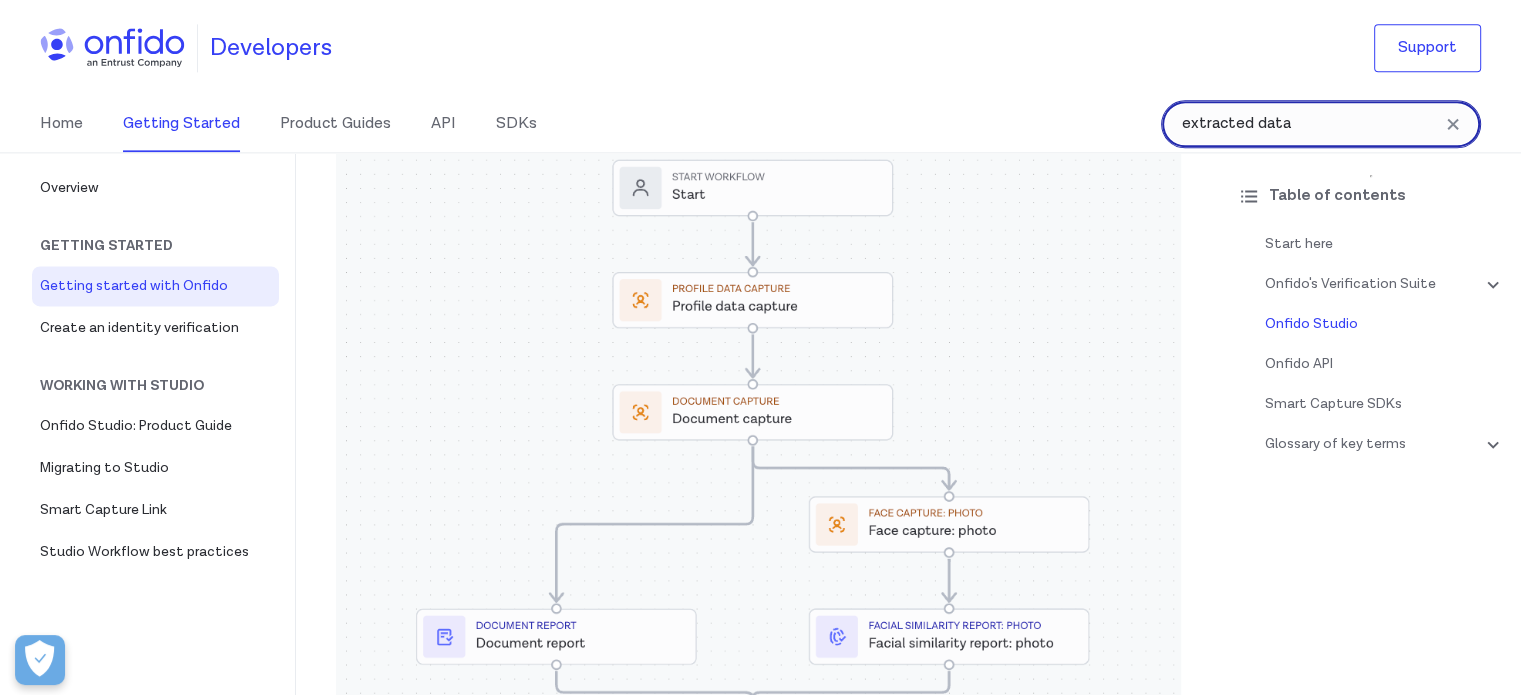 click on "extracted data" at bounding box center [1321, 124] 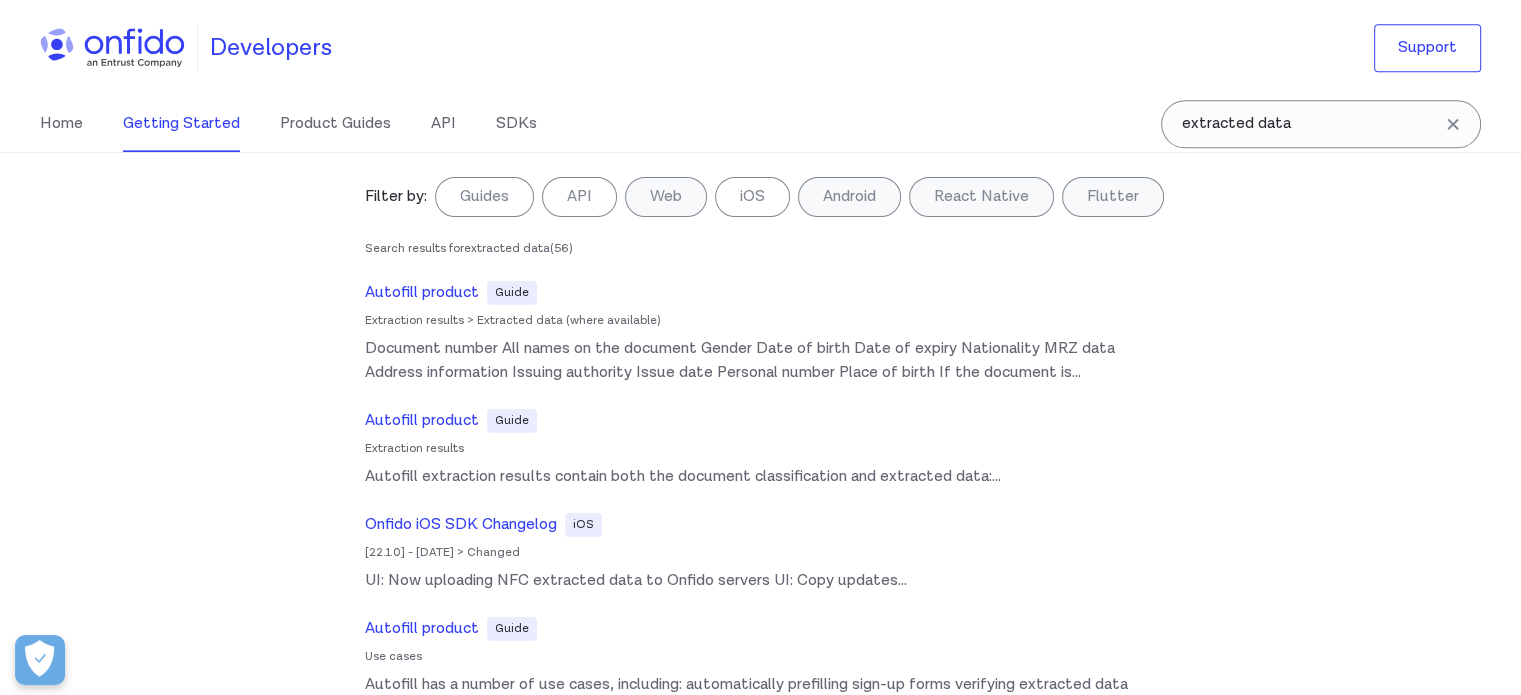 click 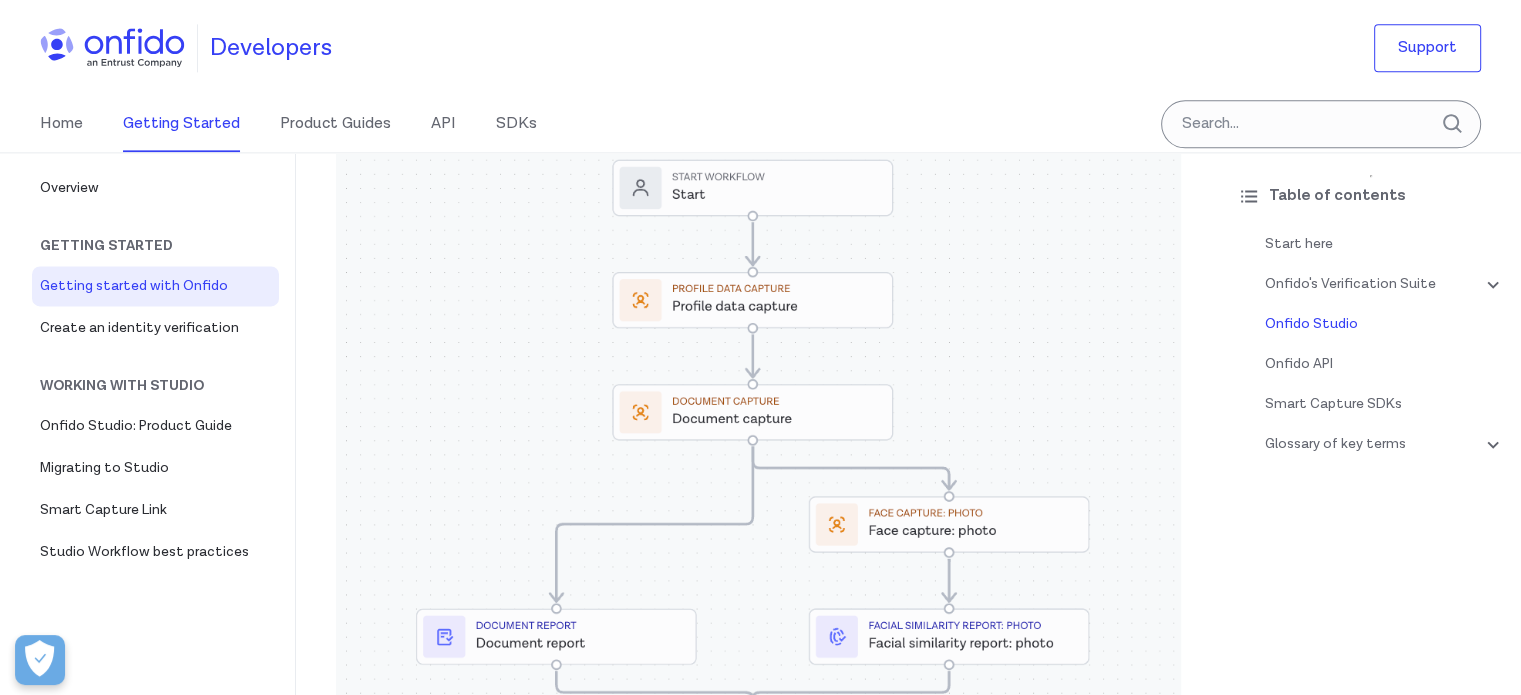 click on "Getting started with Onfido" at bounding box center [155, 286] 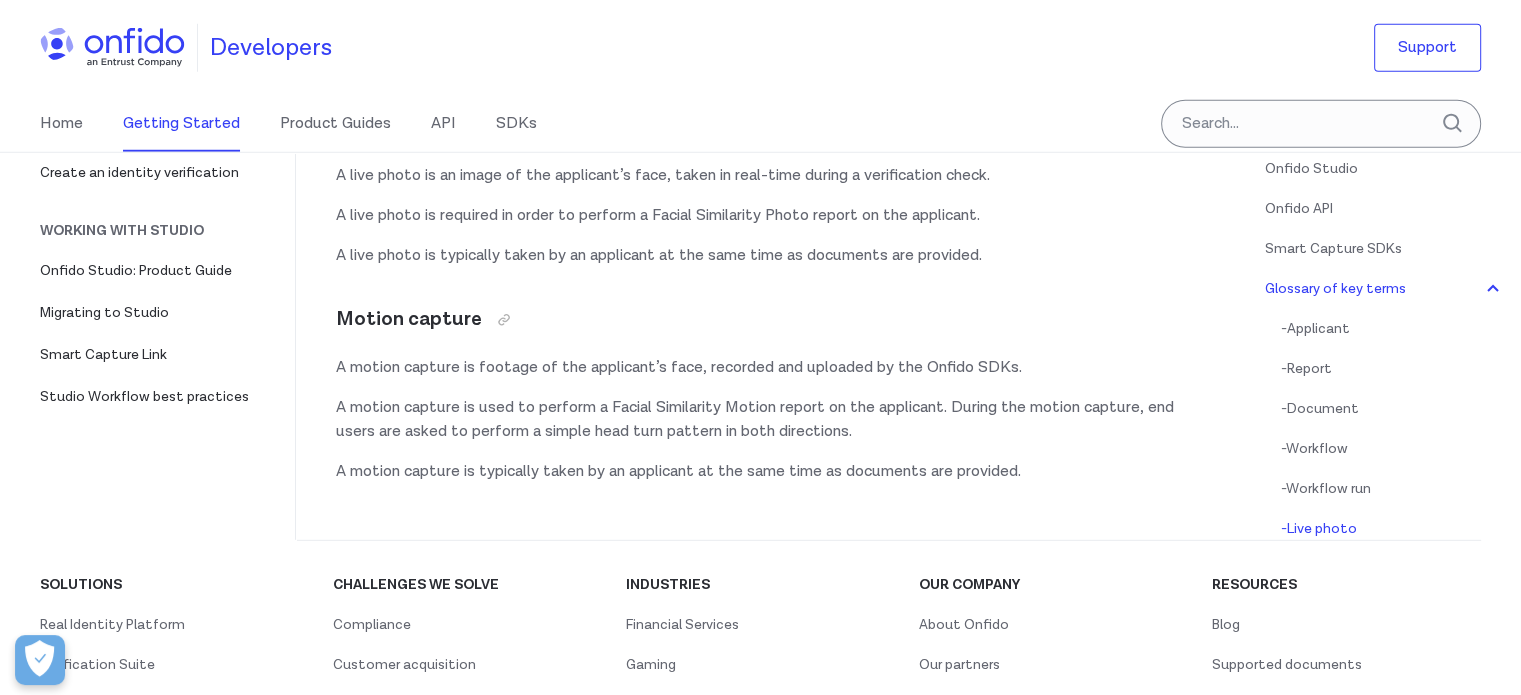 scroll, scrollTop: 5600, scrollLeft: 0, axis: vertical 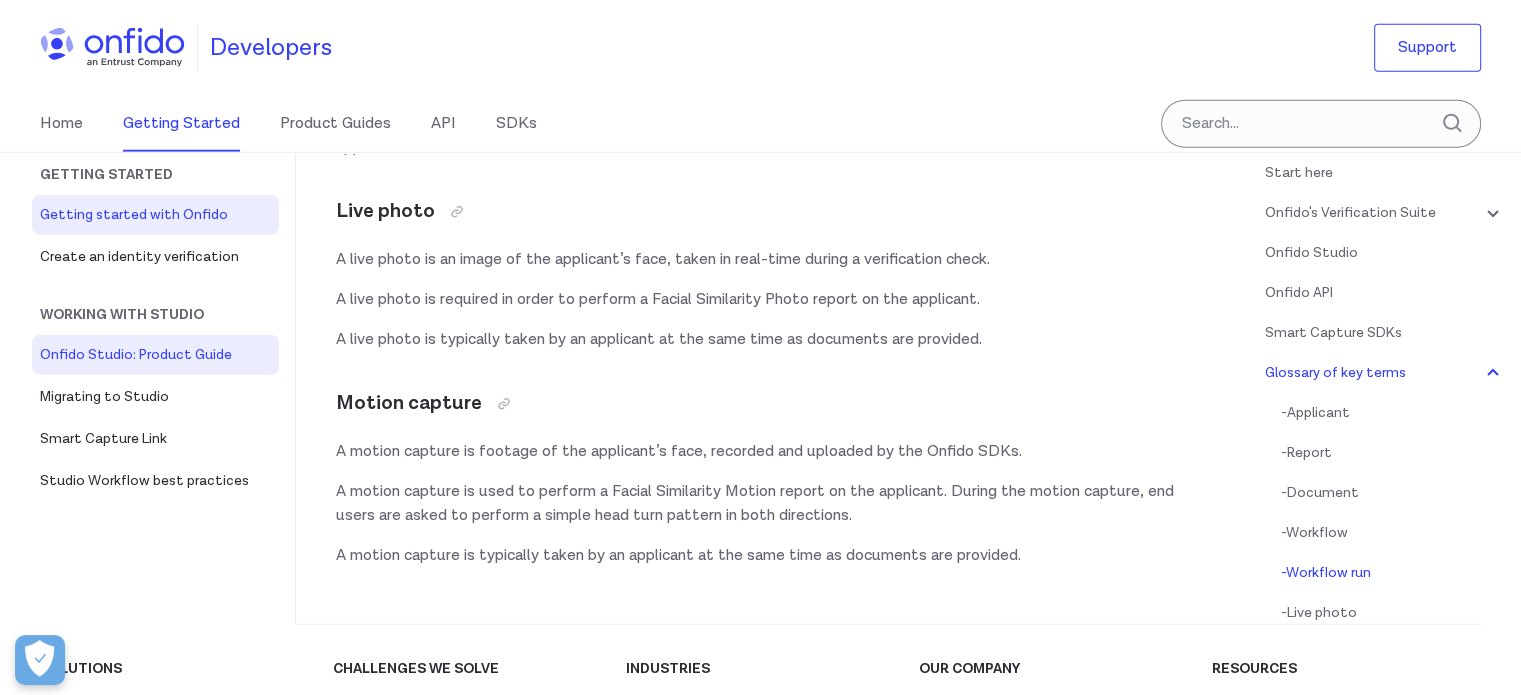 click on "Onfido Studio: Product Guide" at bounding box center [155, 355] 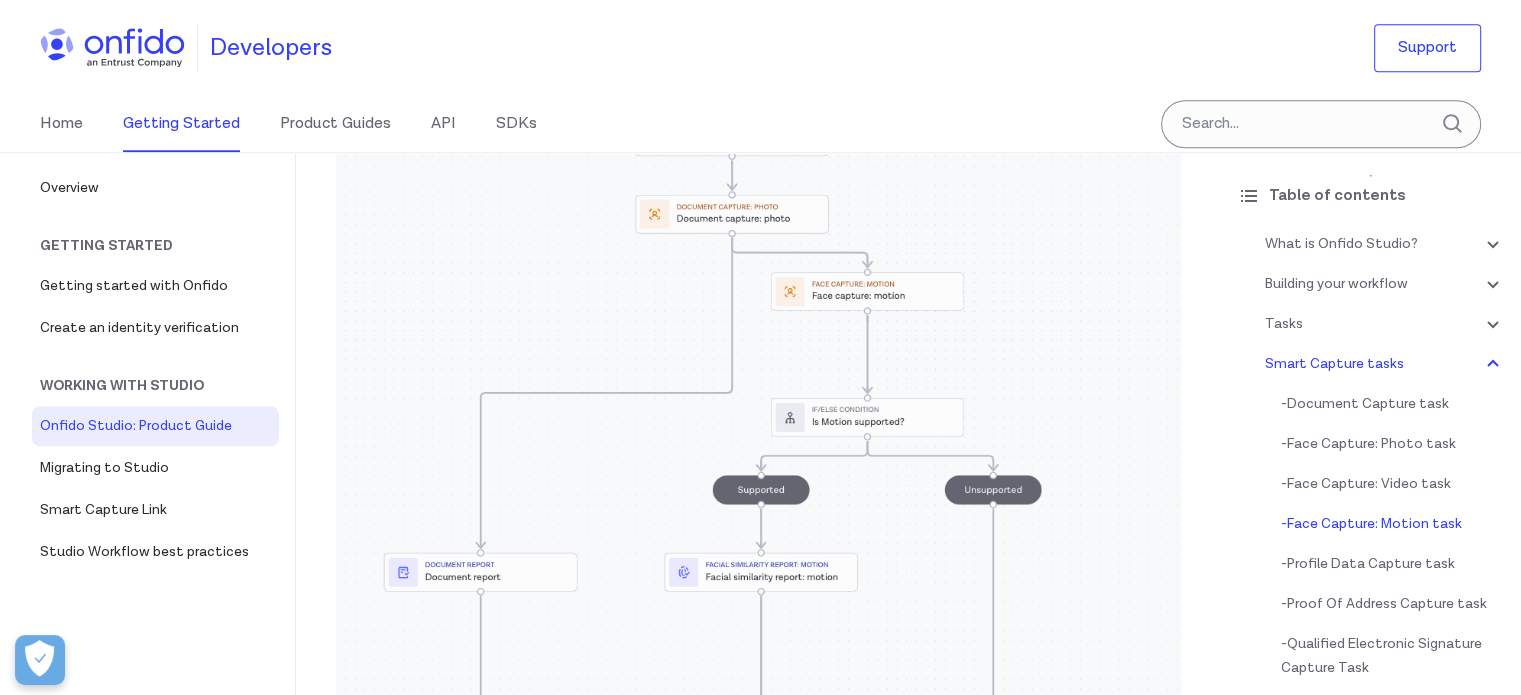 scroll, scrollTop: 9795, scrollLeft: 0, axis: vertical 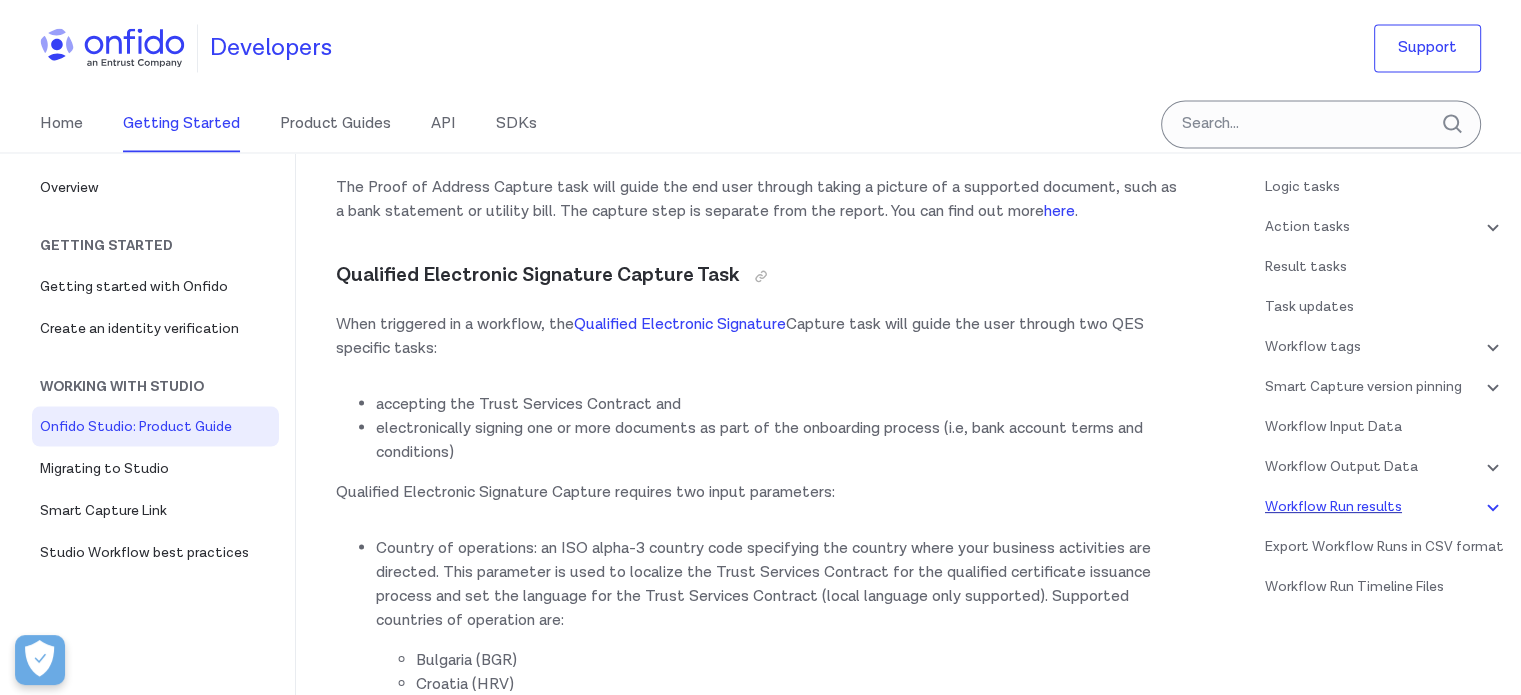 click 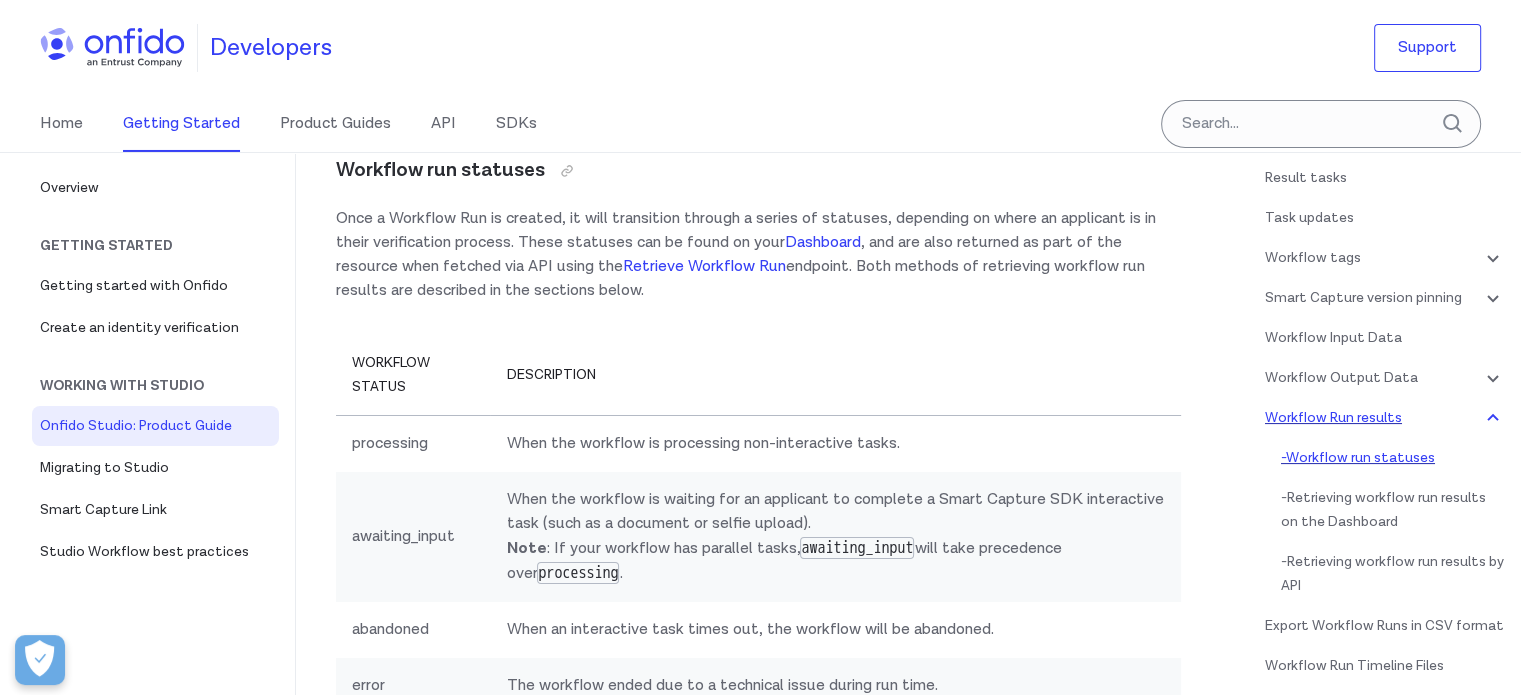 scroll, scrollTop: 420, scrollLeft: 0, axis: vertical 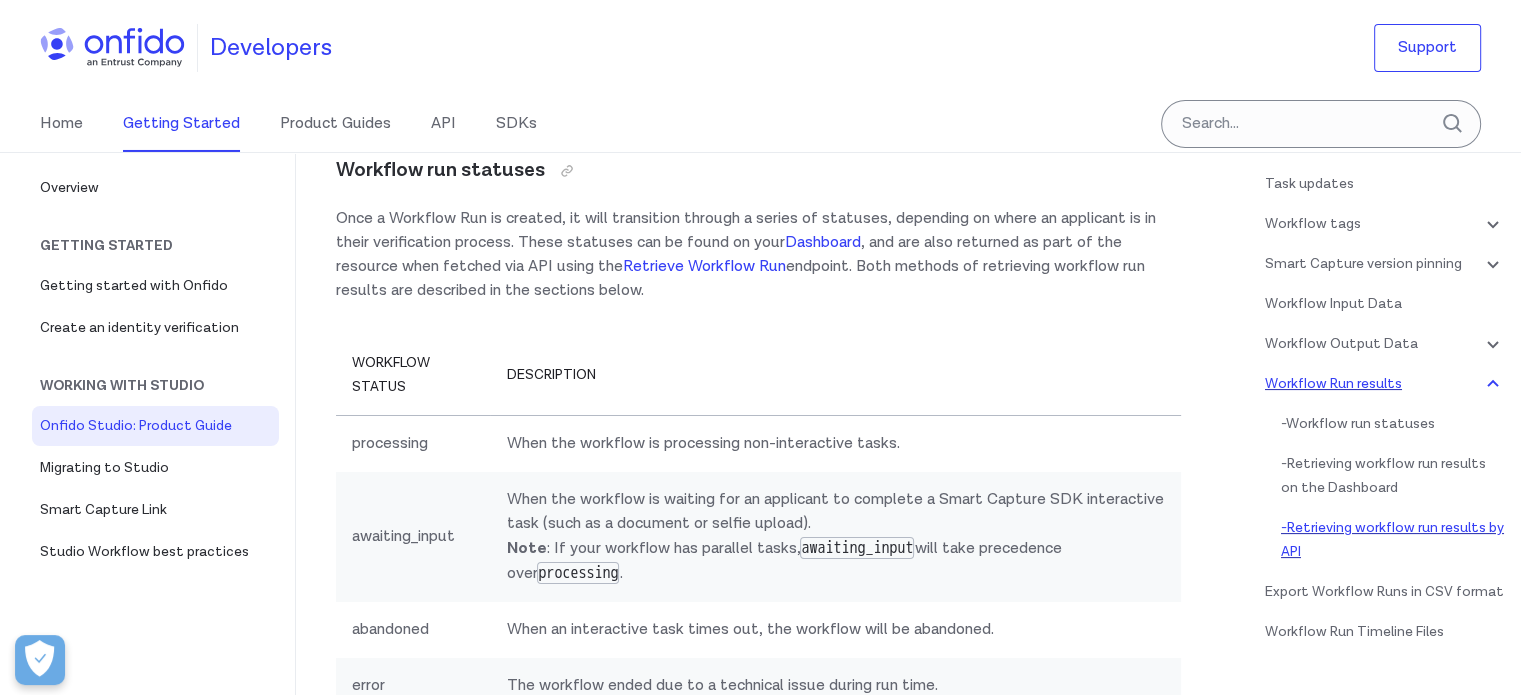 click on "-  Retrieving workflow run results by API" at bounding box center [1393, 540] 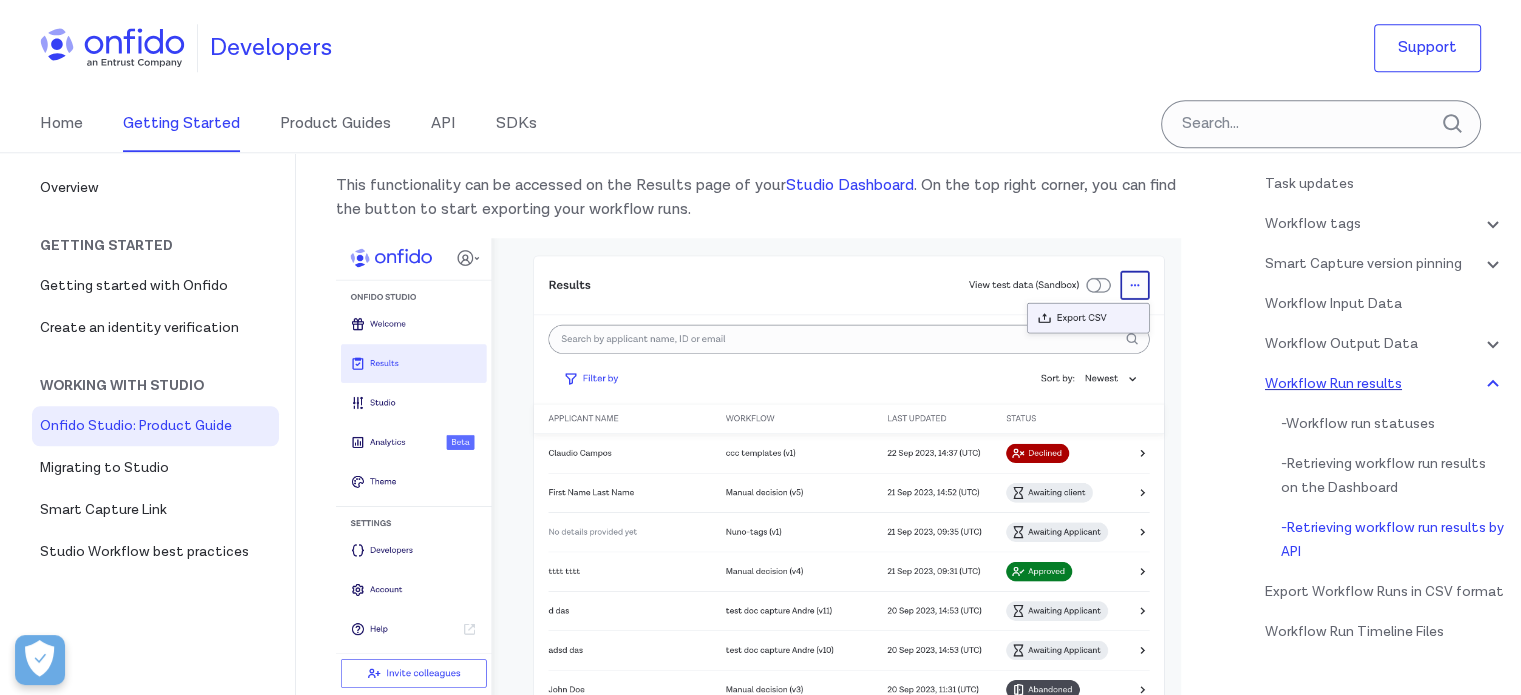 scroll, scrollTop: 47812, scrollLeft: 0, axis: vertical 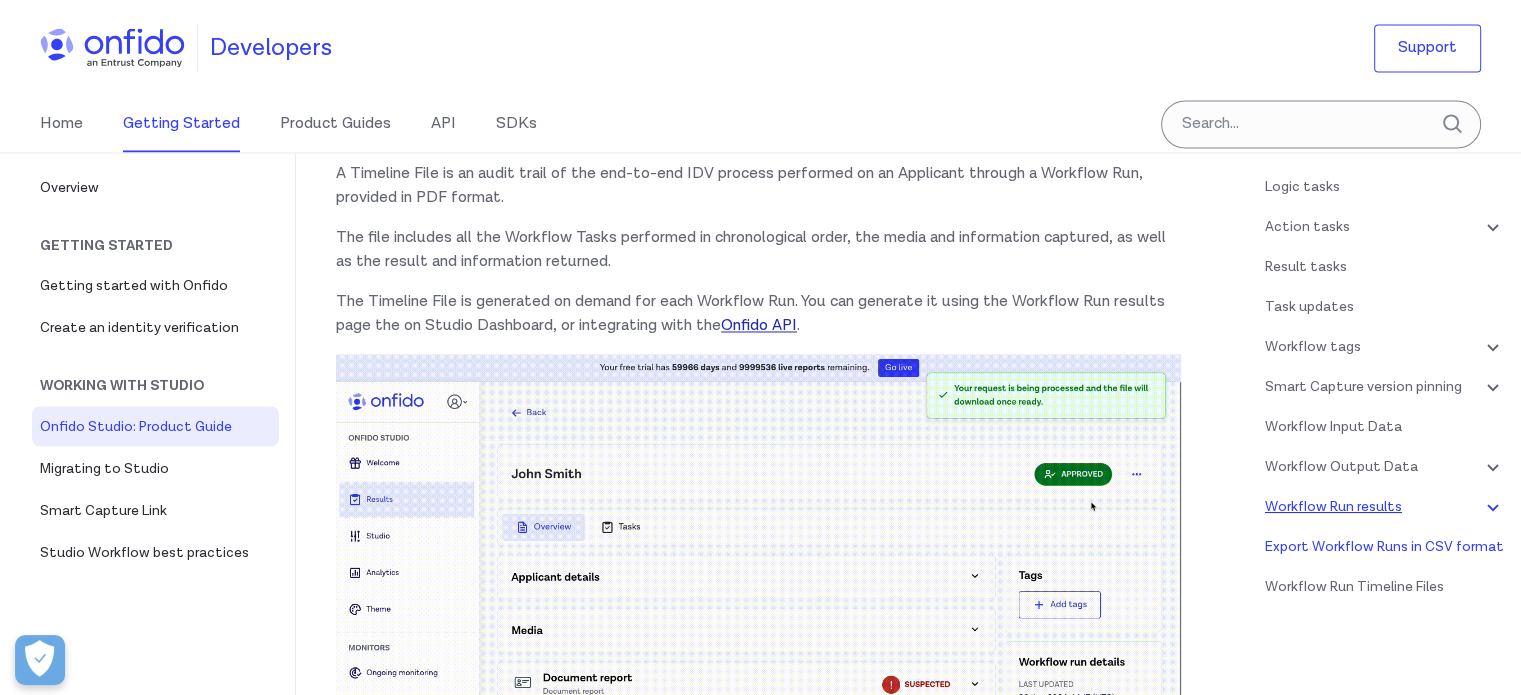 click on "Onfido API" at bounding box center [759, 325] 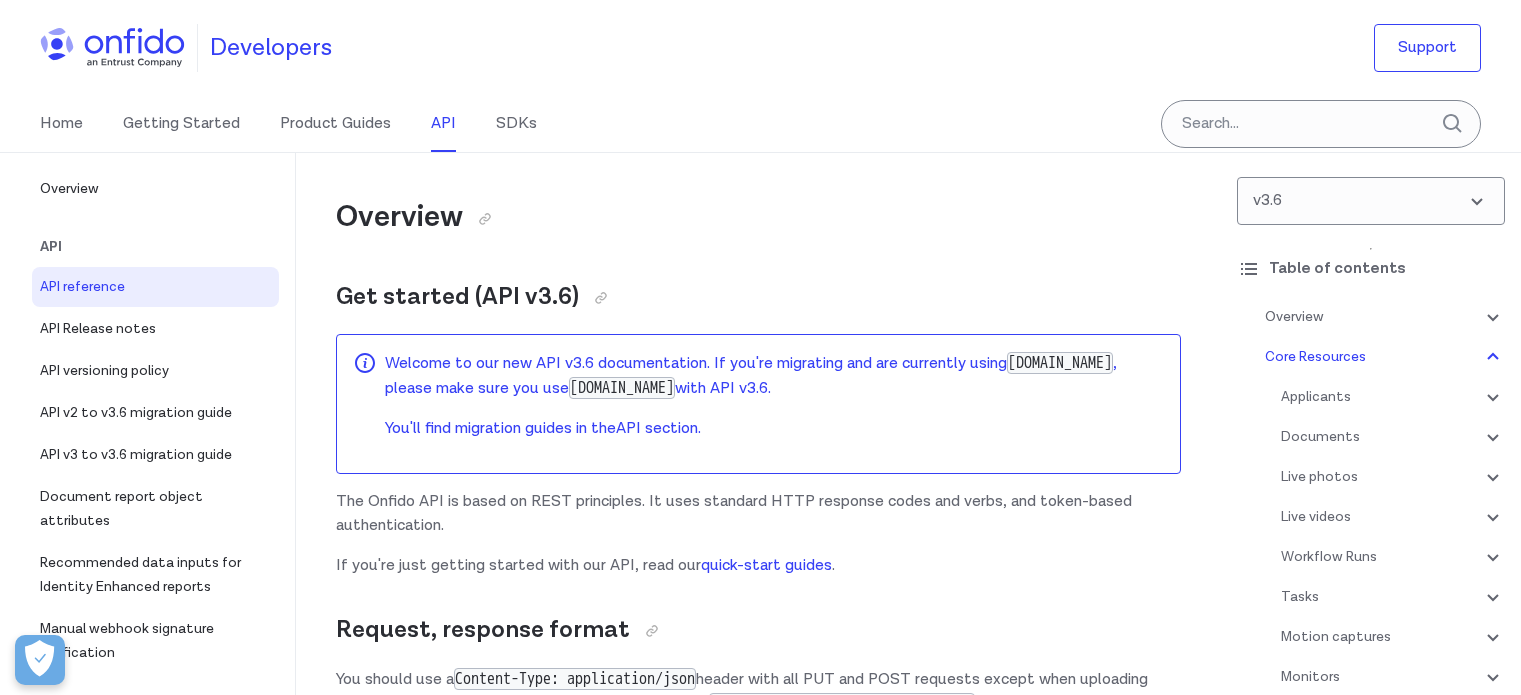 scroll, scrollTop: 77259, scrollLeft: 0, axis: vertical 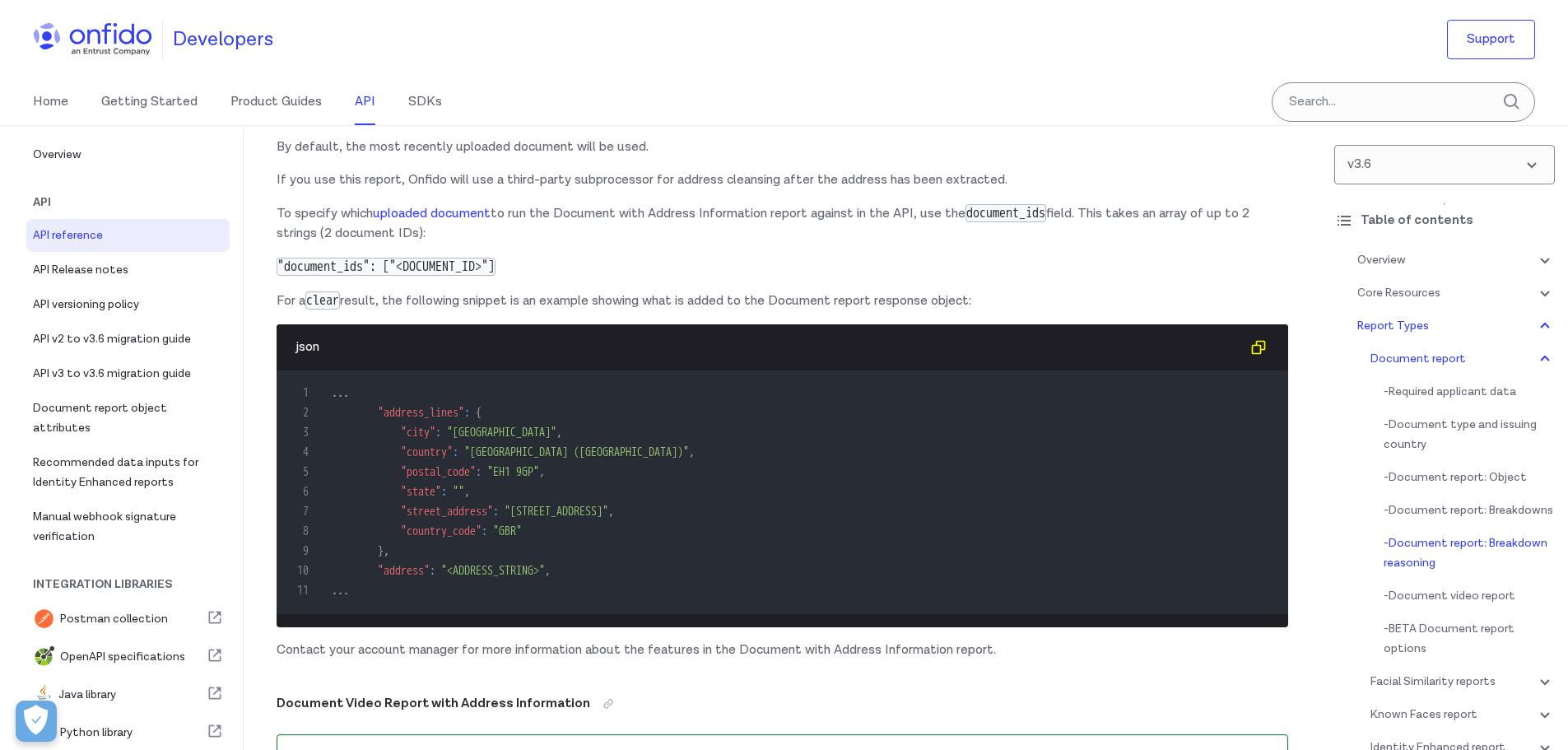 click on "Example Document report object 1 HTTP/1.1   201   Created 2 Content-Type :   application/json 3 4 { 5    "breakdown" :   { 6      "age_validation" :   { 7        "breakdown" :   { 8          "minimum_accepted_age" :   { 9            "properties" :   { } , 10            "result" :   "clear" 11          } 12        } , 13        "result" :   "clear" 14      } , 15      "compromised_document" :   { 16        "breakdown" :   { 17          "document_database" :   { 18            "properties" :   { } , 19            "result" :   "clear" 20          } , 21          "repeat_attempts" :   { 22            "properties" :   { } , 23            "result" :   "clear" 24          } 25        } , 26        "result" :   "clear" 27      } , 28      "data_comparison" :   { 29        "breakdown" :   { 30          "date_of_birth" :   { 31            "properties" :   { } , 32            "result" :   "clear" 33          } , 34          "date_of_expiry" :   { 35            "properties" :   { } , 36            "result" :   null 37 } ," at bounding box center [1049, -5559] 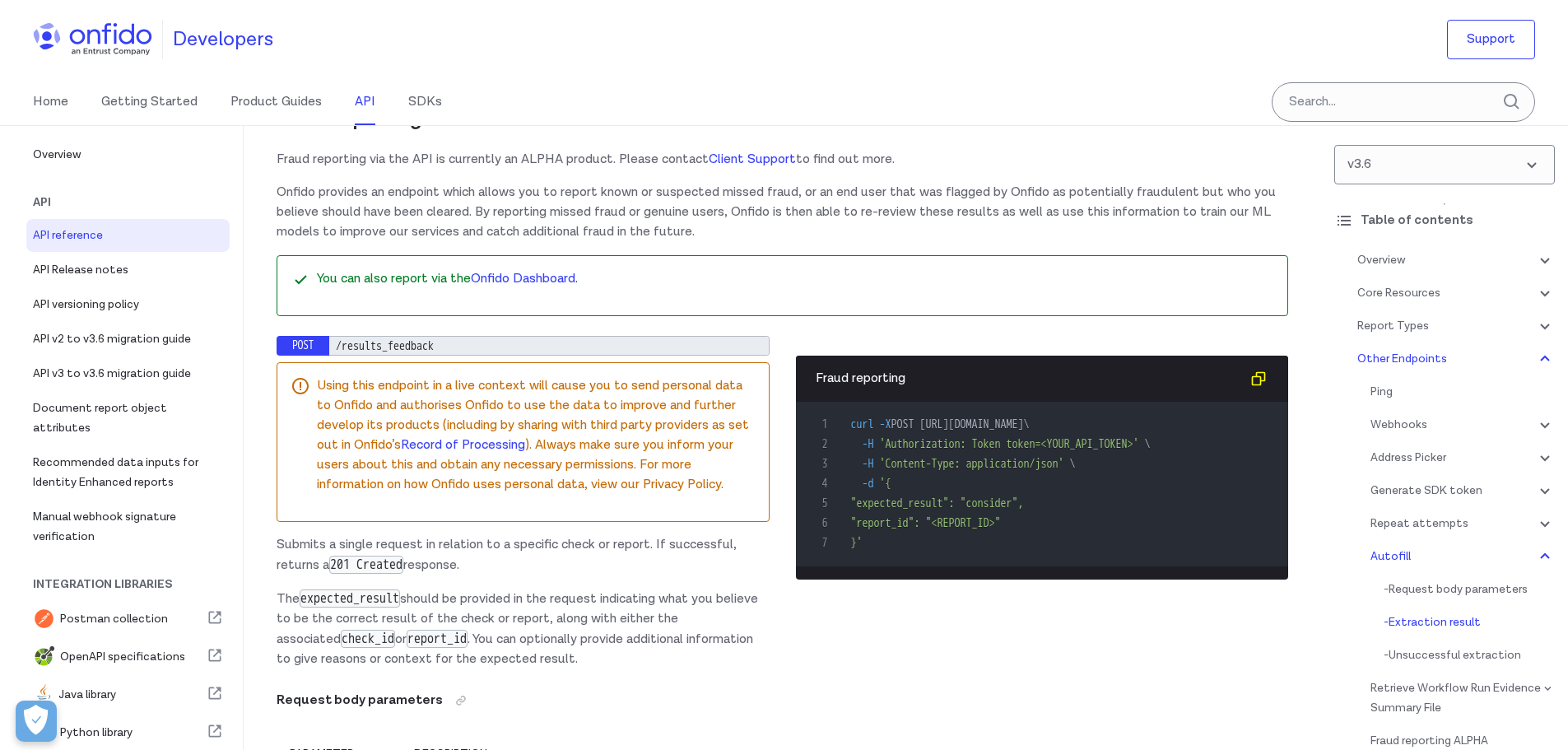 scroll, scrollTop: 142379, scrollLeft: 0, axis: vertical 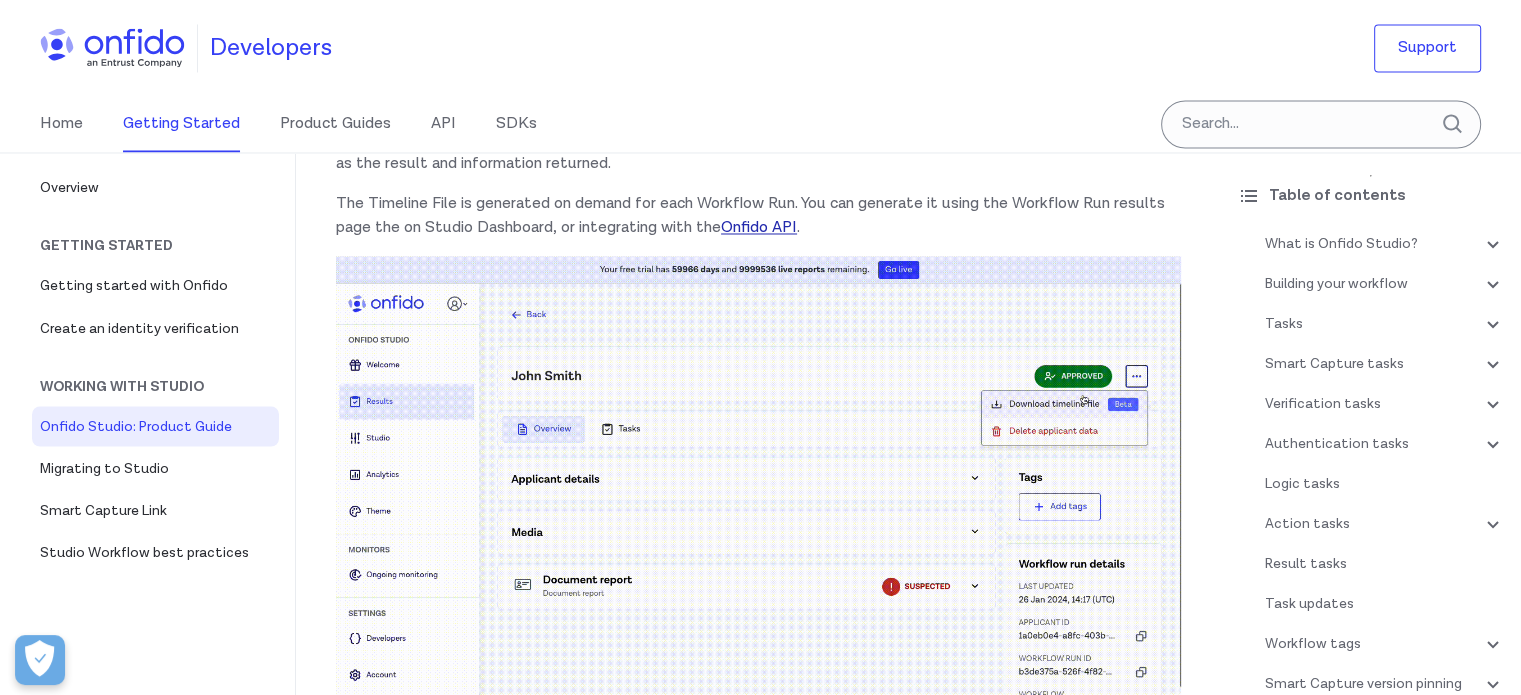 click on "Onfido API" at bounding box center [759, 227] 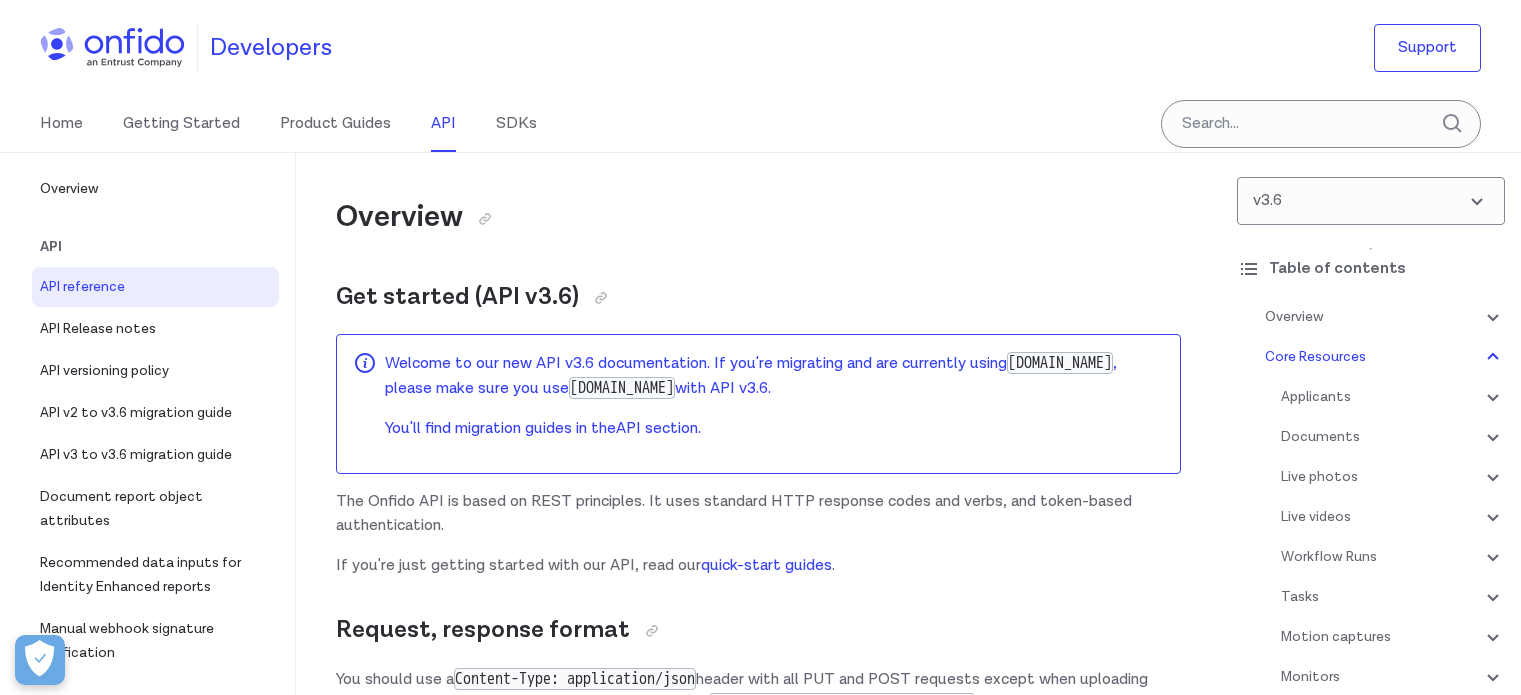 scroll, scrollTop: 77259, scrollLeft: 0, axis: vertical 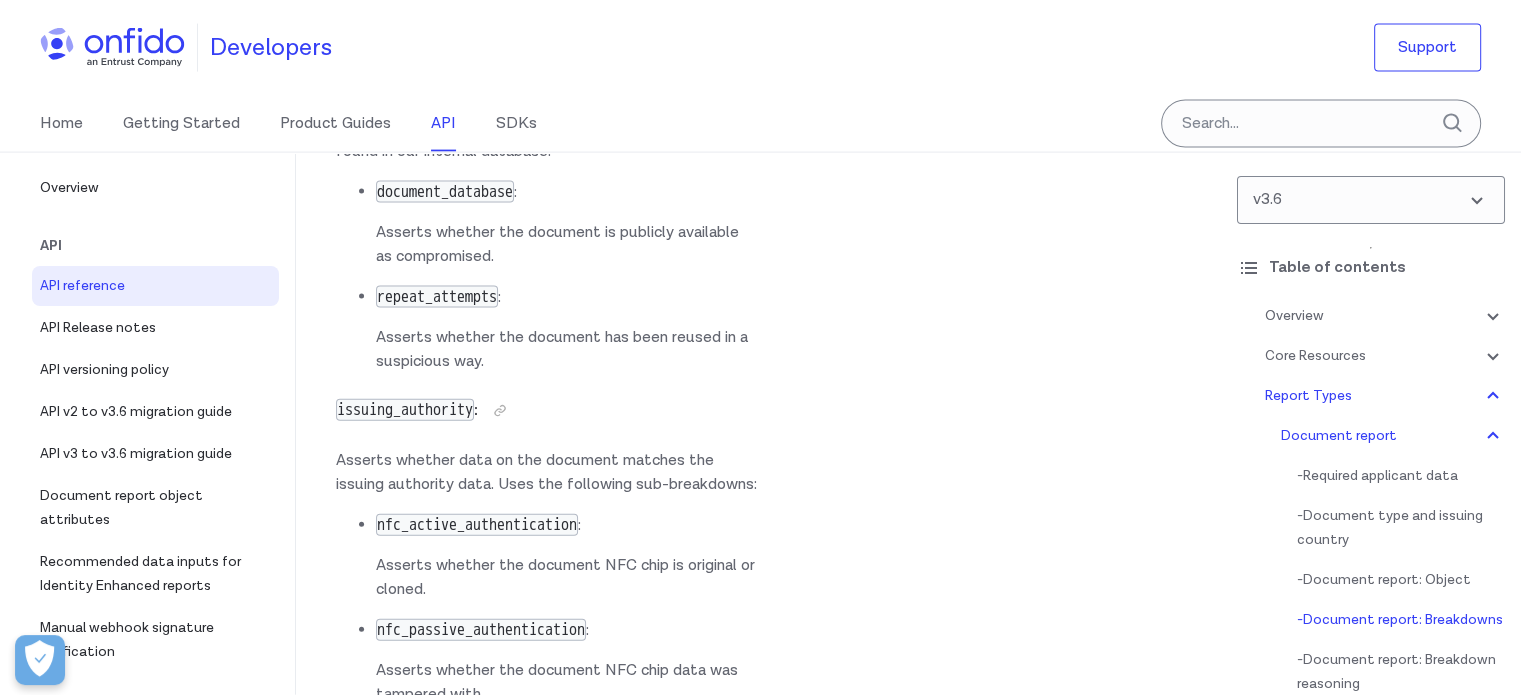 drag, startPoint x: 514, startPoint y: 511, endPoint x: 379, endPoint y: 515, distance: 135.05925 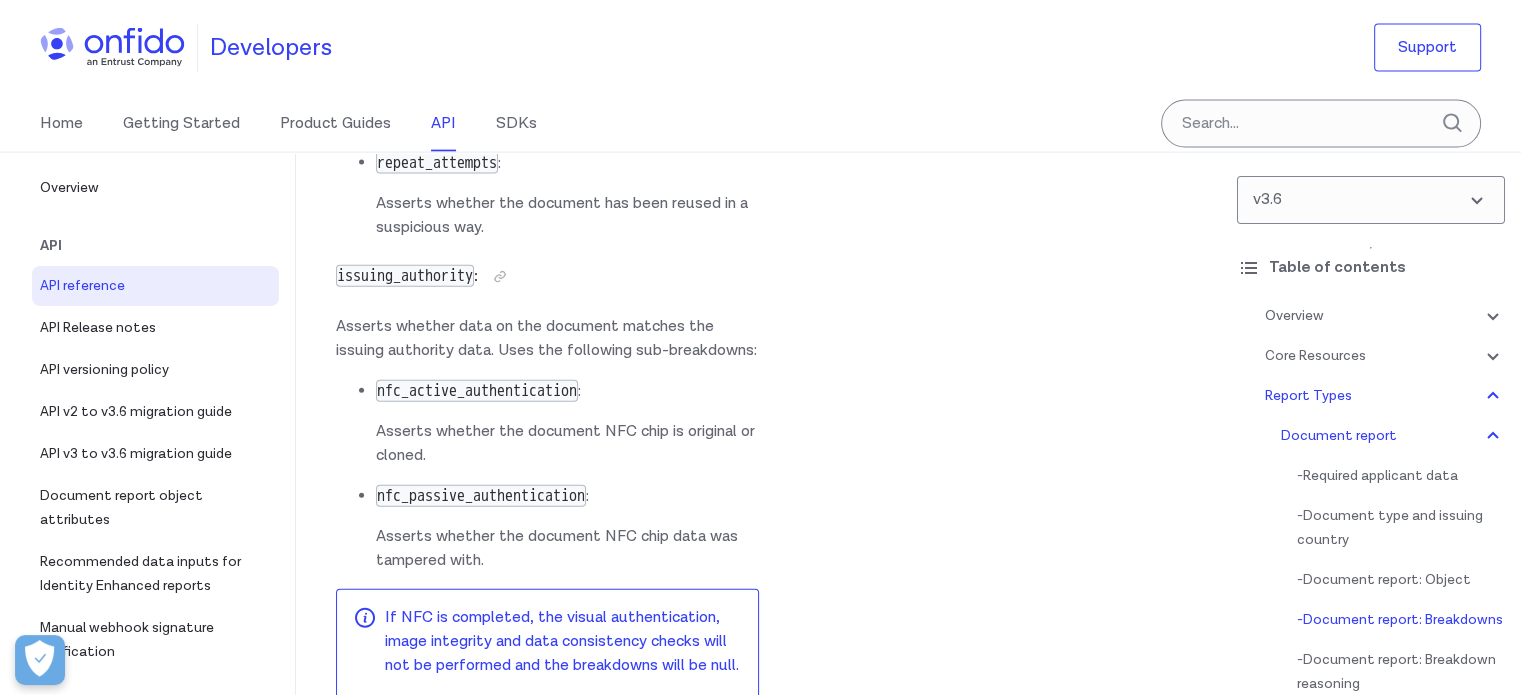scroll, scrollTop: 88131, scrollLeft: 0, axis: vertical 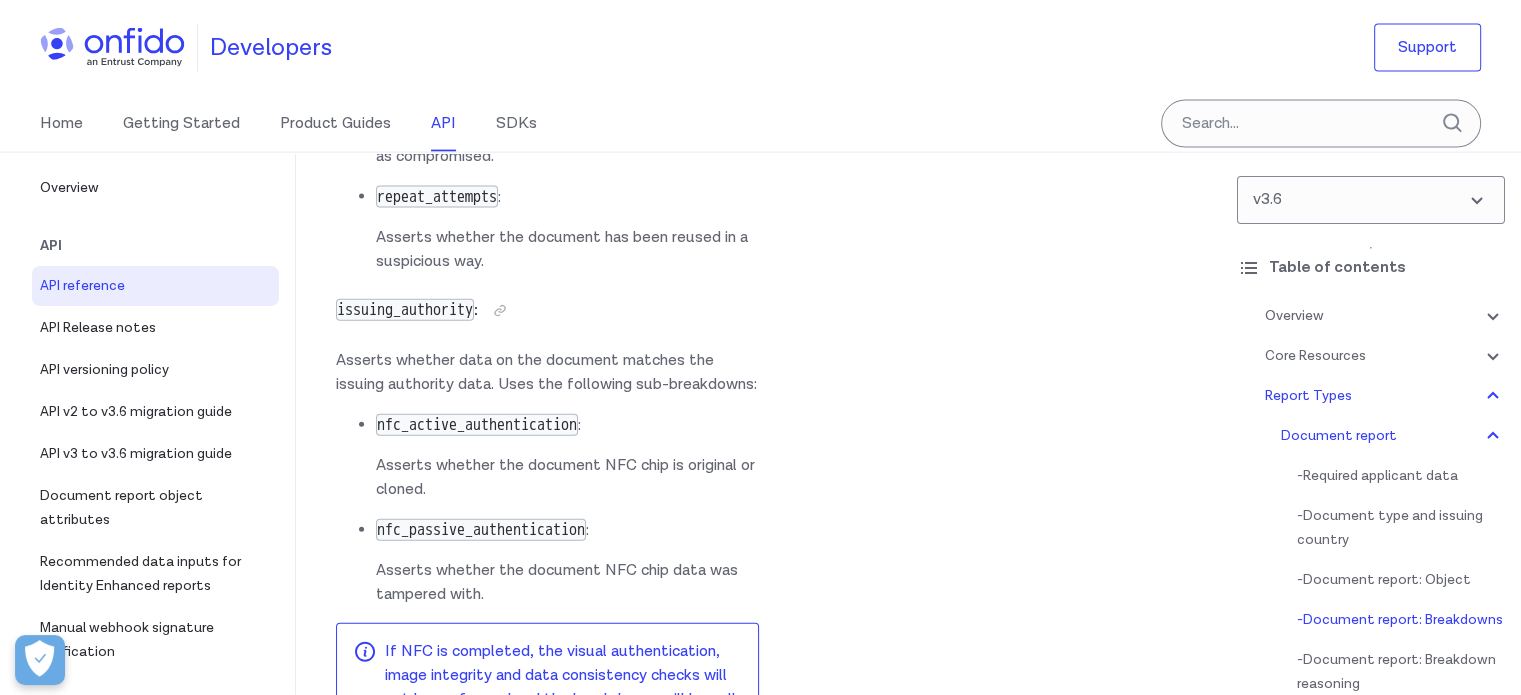 copy on "document_numbers" 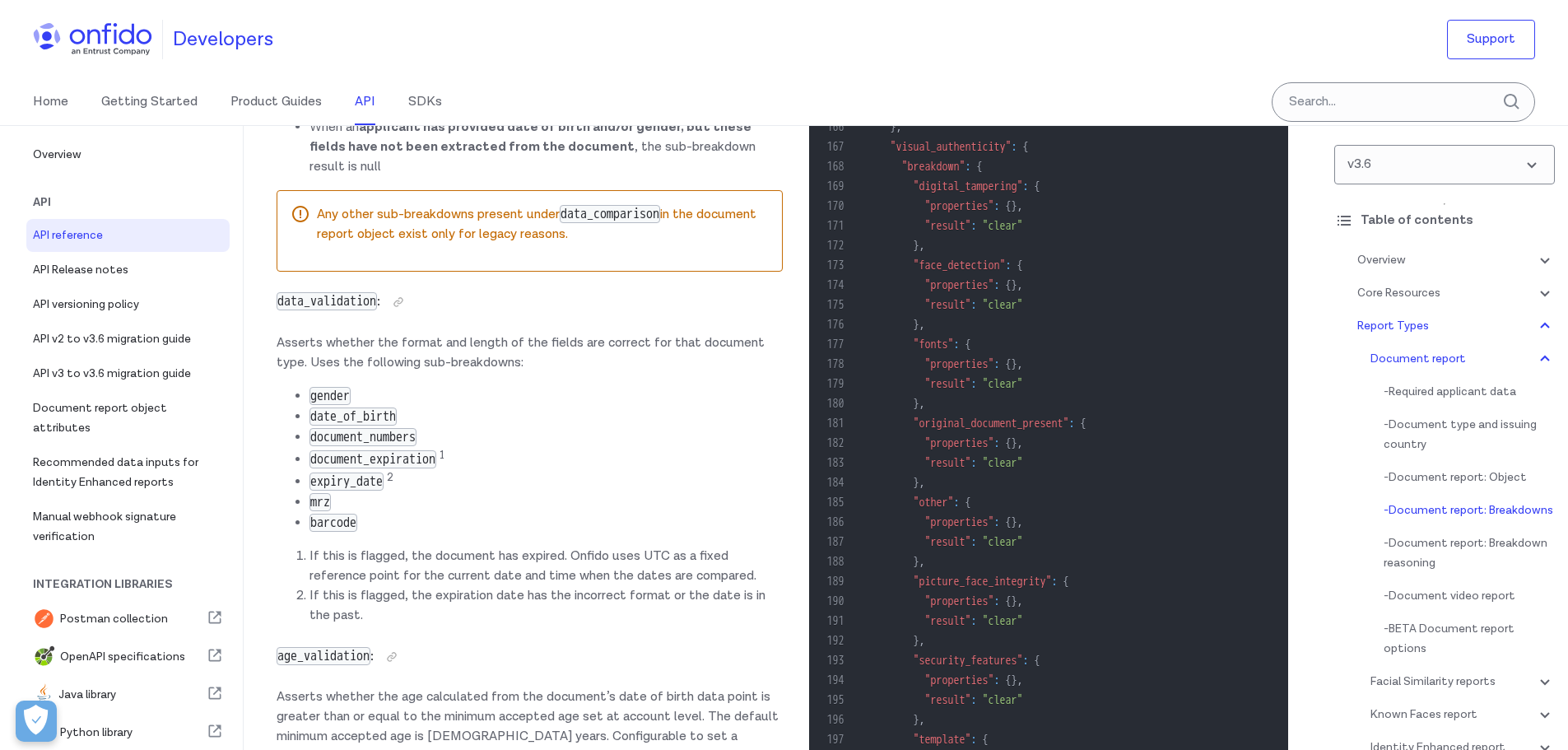scroll, scrollTop: 61742, scrollLeft: 0, axis: vertical 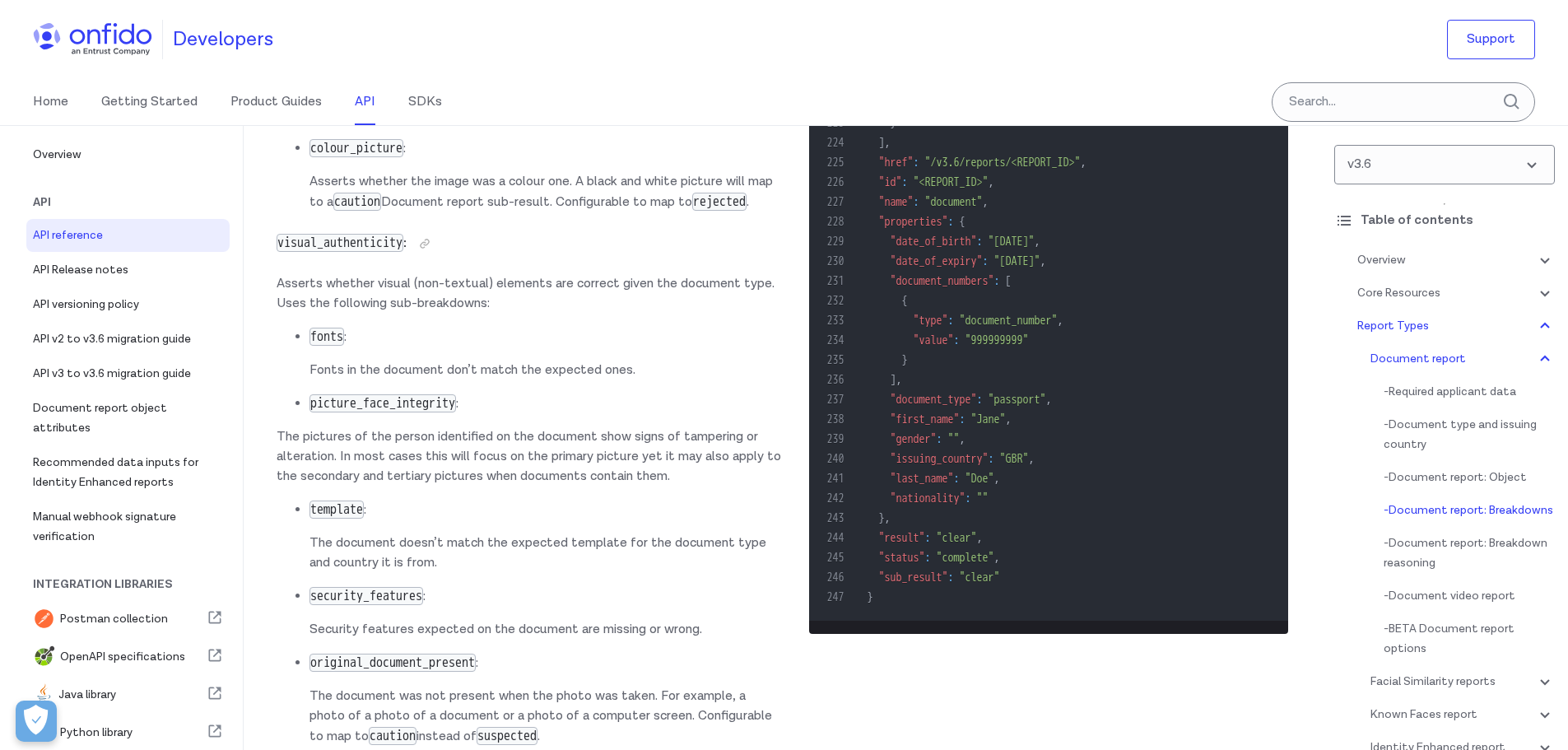 drag, startPoint x: 533, startPoint y: 301, endPoint x: 281, endPoint y: 289, distance: 252.28555 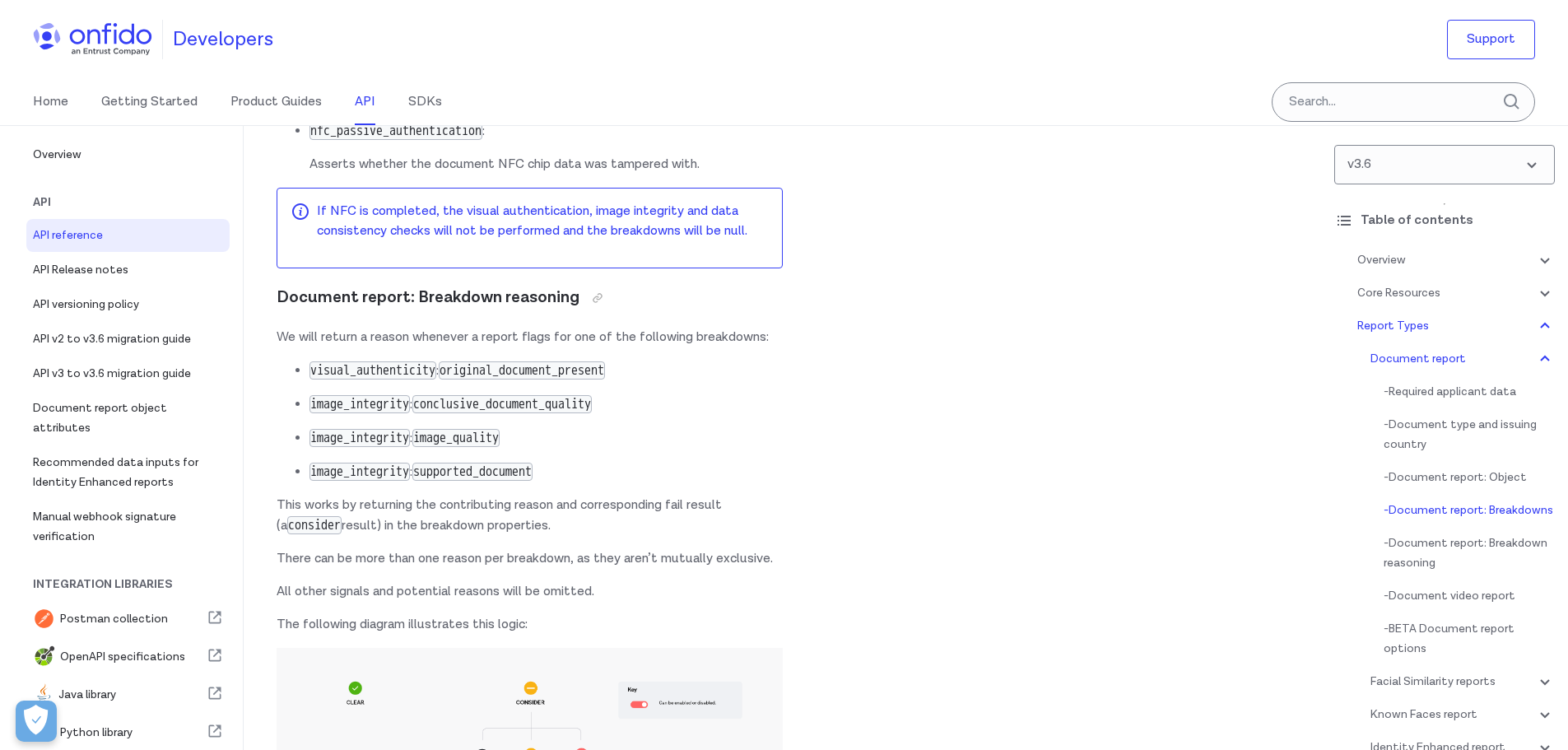 scroll, scrollTop: 58912, scrollLeft: 0, axis: vertical 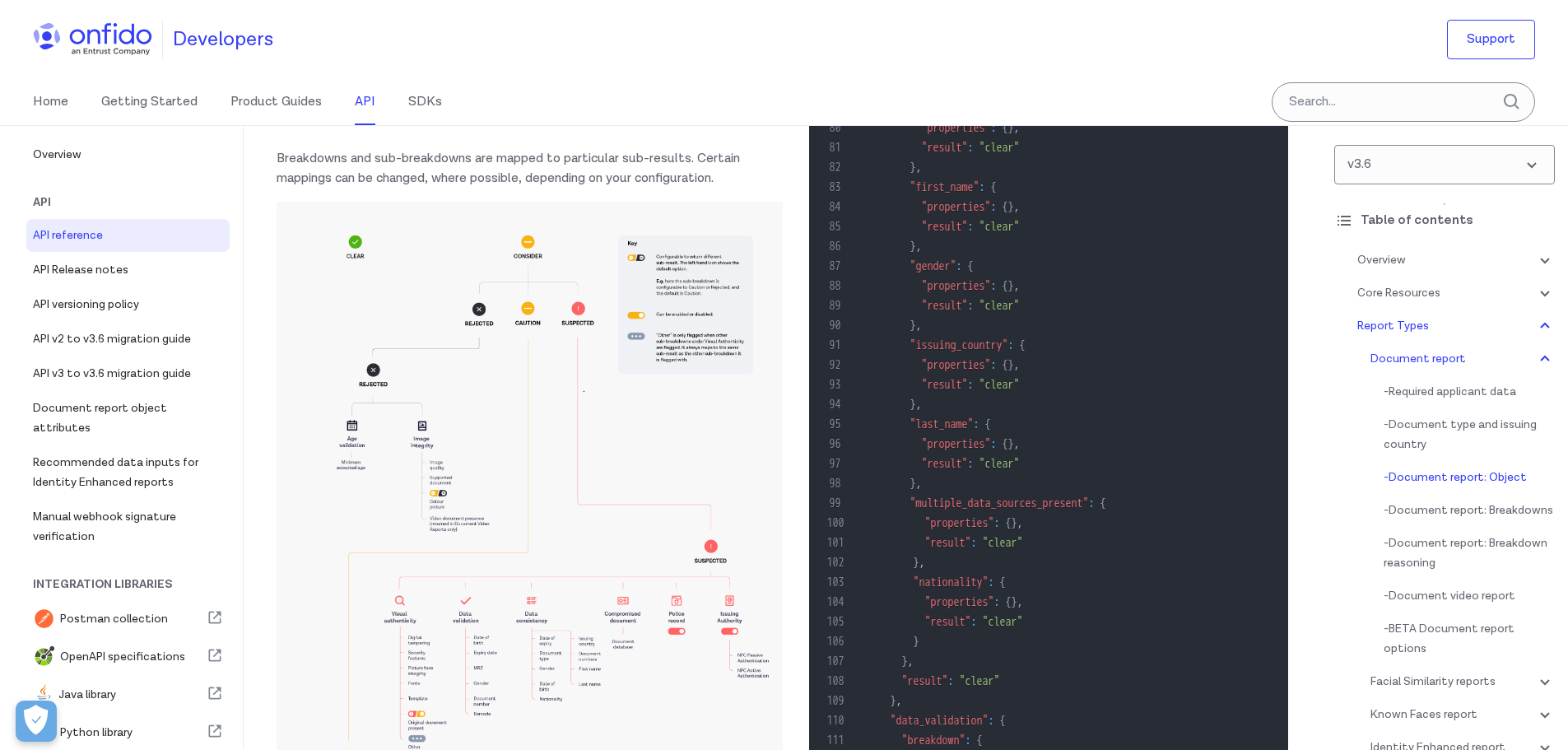 click on ""properties"" at bounding box center (956, -682) 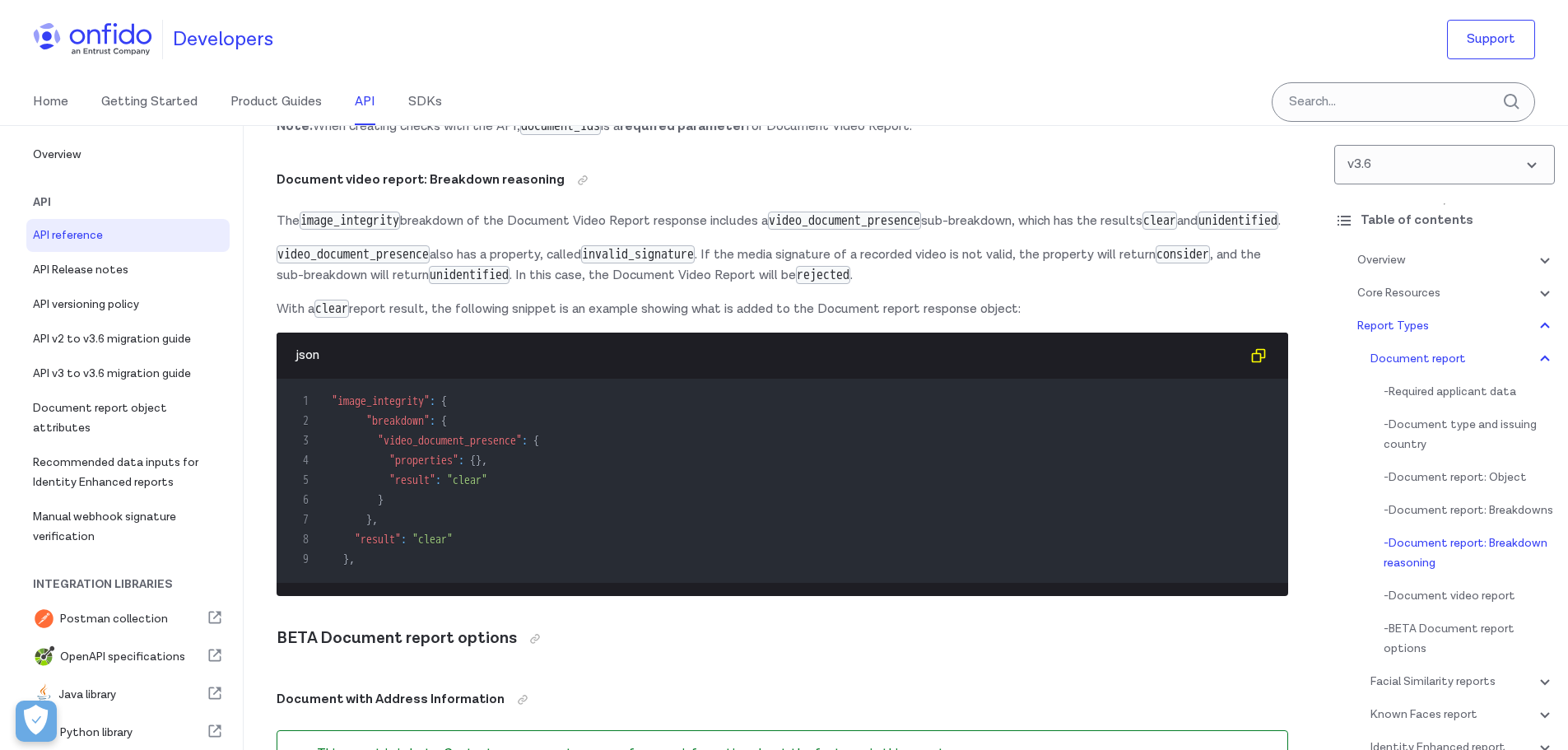 scroll, scrollTop: 67144, scrollLeft: 0, axis: vertical 